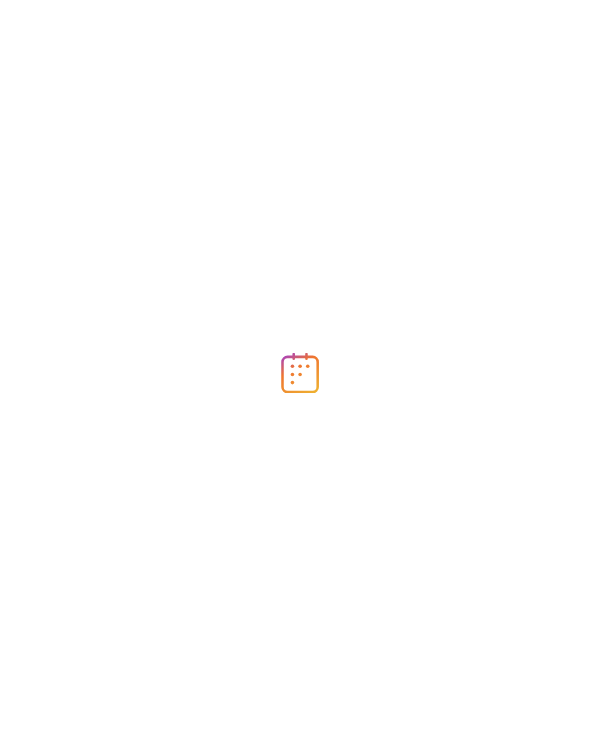scroll, scrollTop: 0, scrollLeft: 0, axis: both 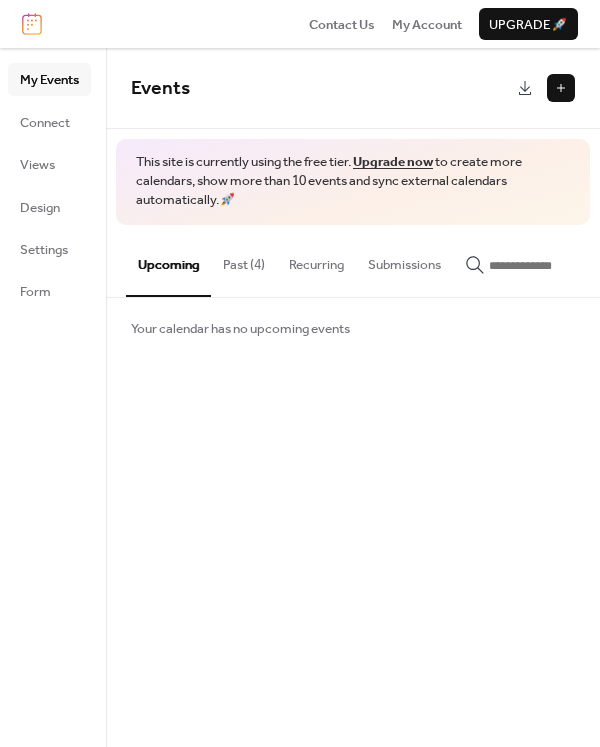 click on "Past (4)" at bounding box center [244, 260] 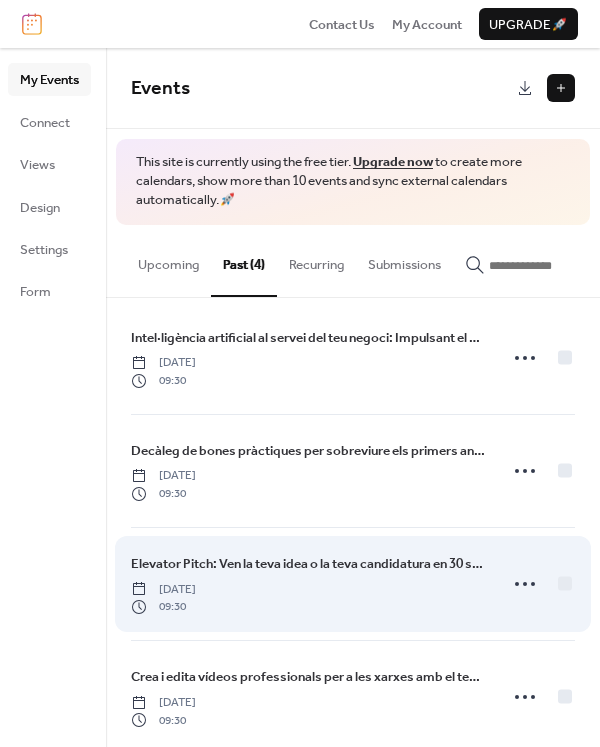 scroll, scrollTop: 0, scrollLeft: 0, axis: both 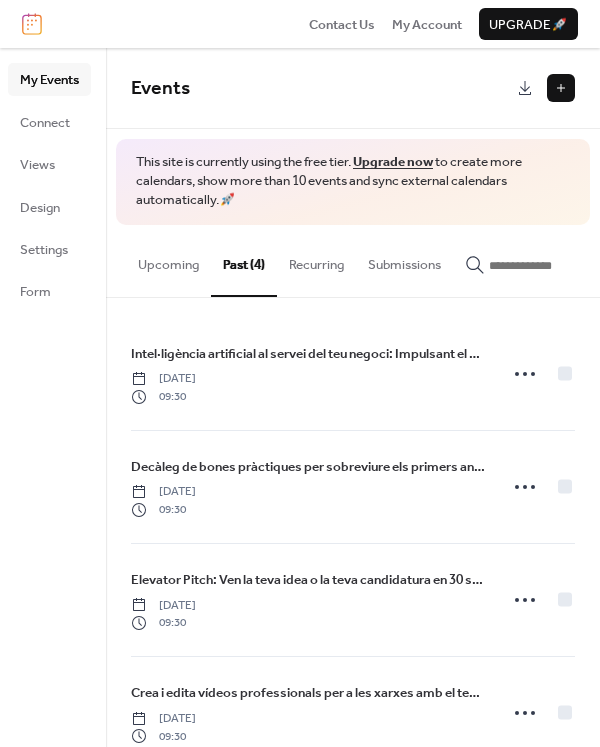 click on "Upcoming" at bounding box center [168, 260] 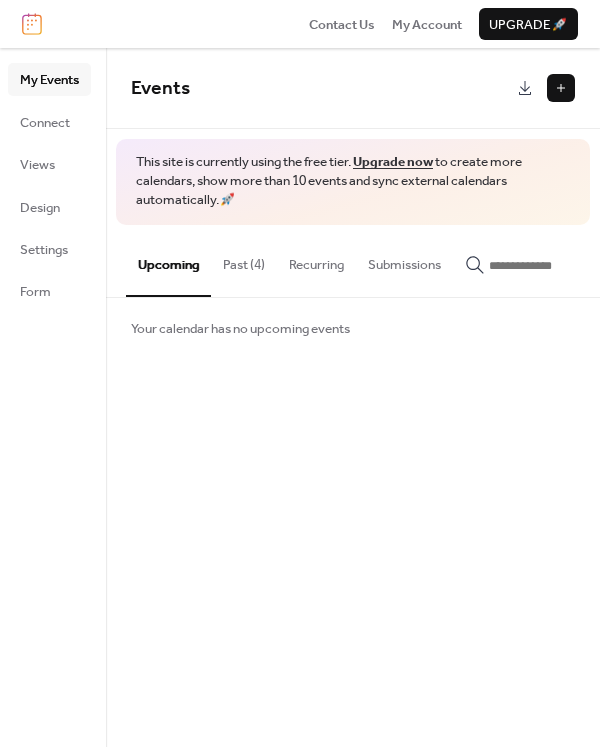 click at bounding box center [561, 88] 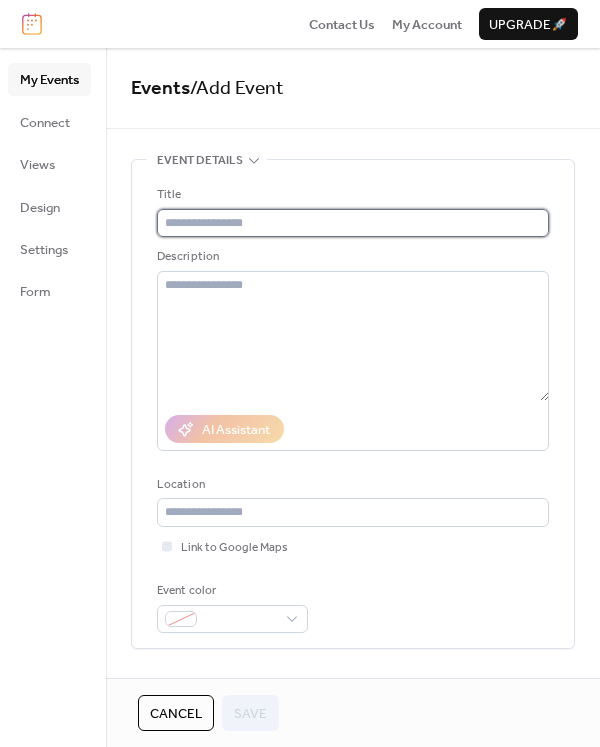 click at bounding box center [353, 223] 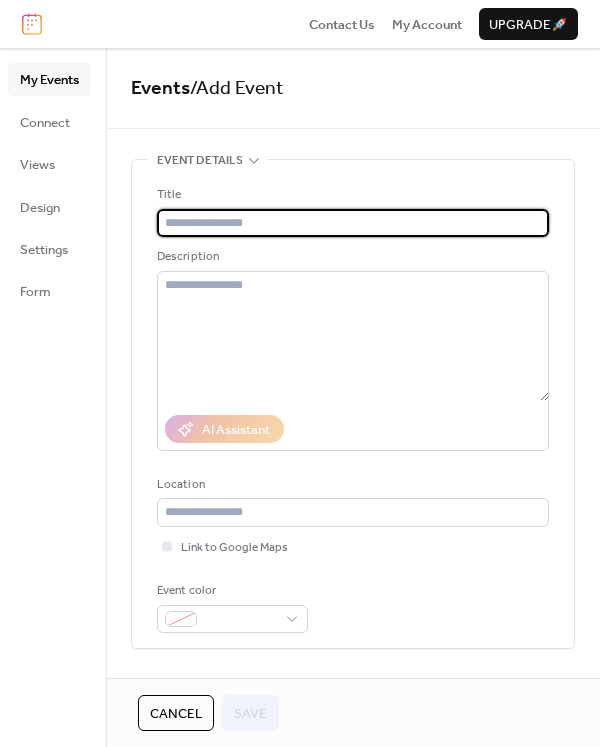 paste on "**********" 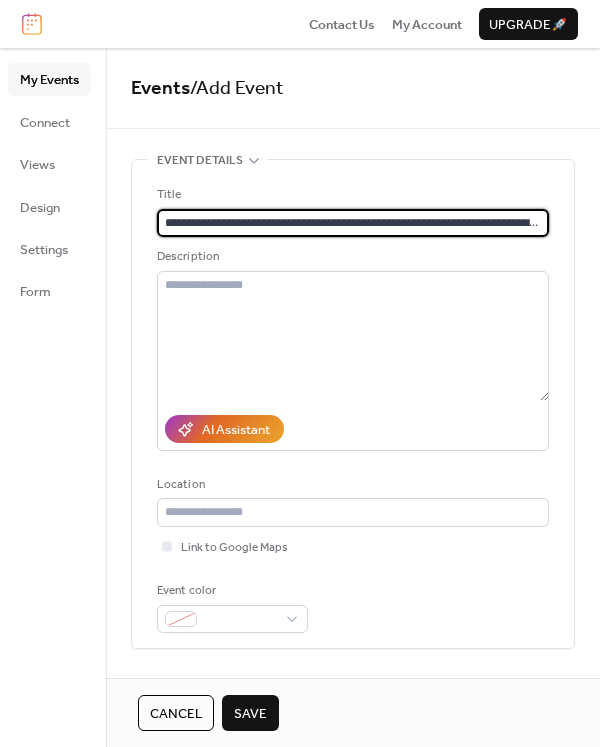 scroll, scrollTop: 0, scrollLeft: 170, axis: horizontal 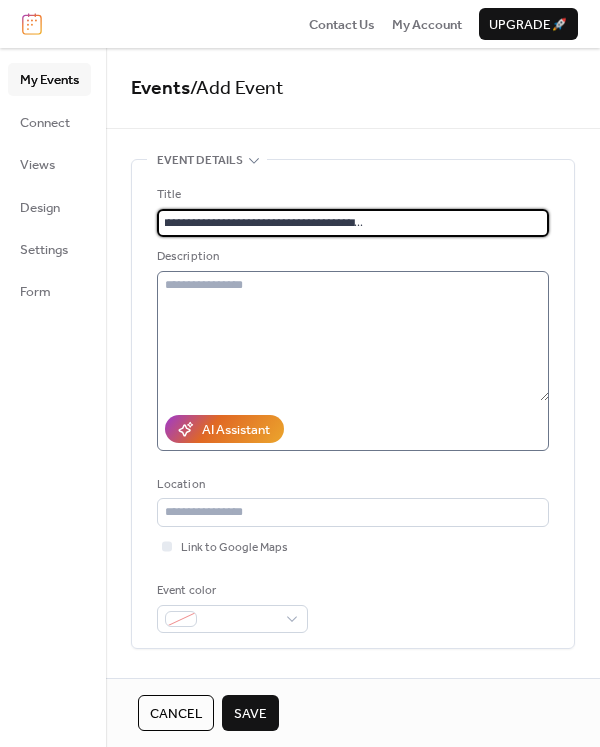 type on "**********" 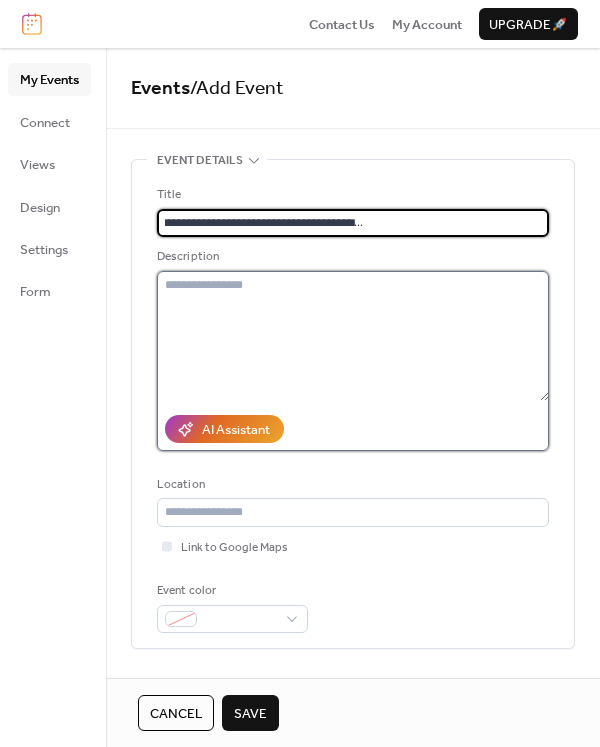 click at bounding box center [353, 336] 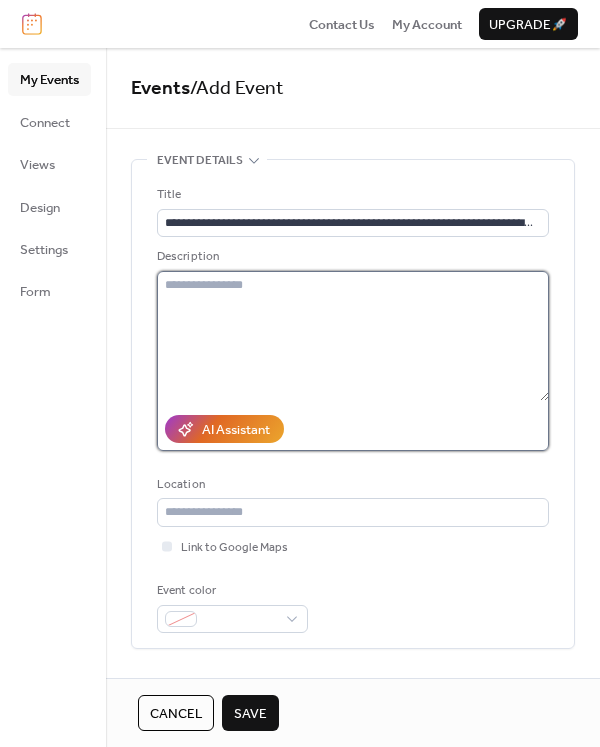 click at bounding box center (353, 336) 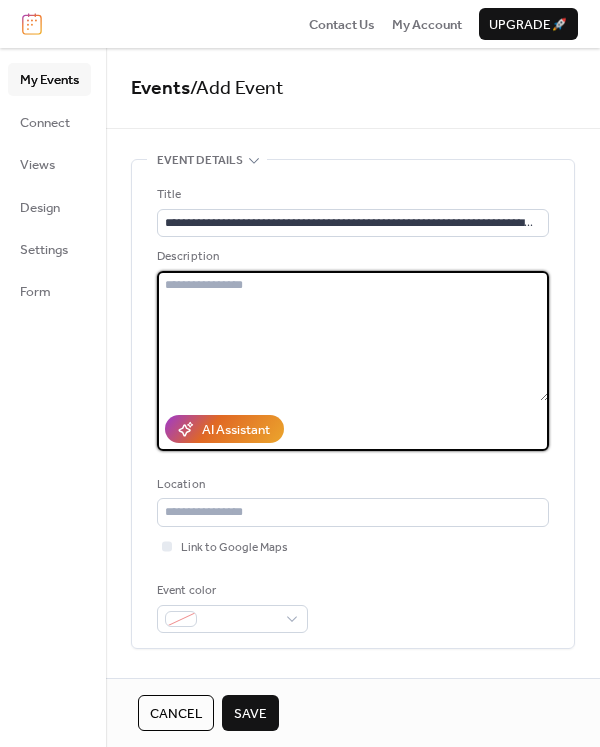 paste on "**********" 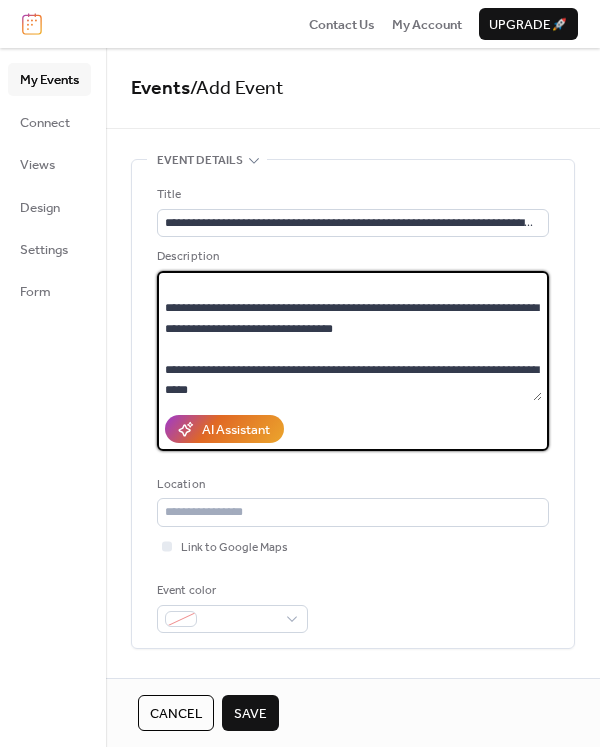 scroll, scrollTop: 500, scrollLeft: 0, axis: vertical 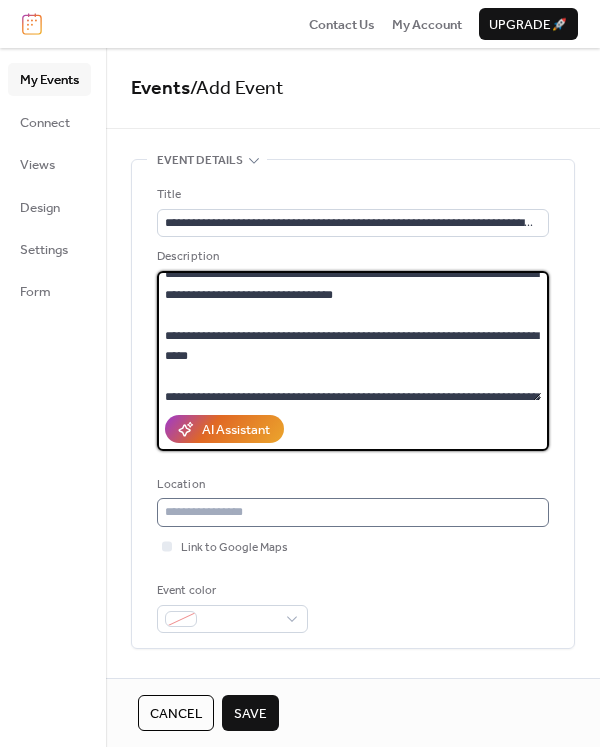type on "**********" 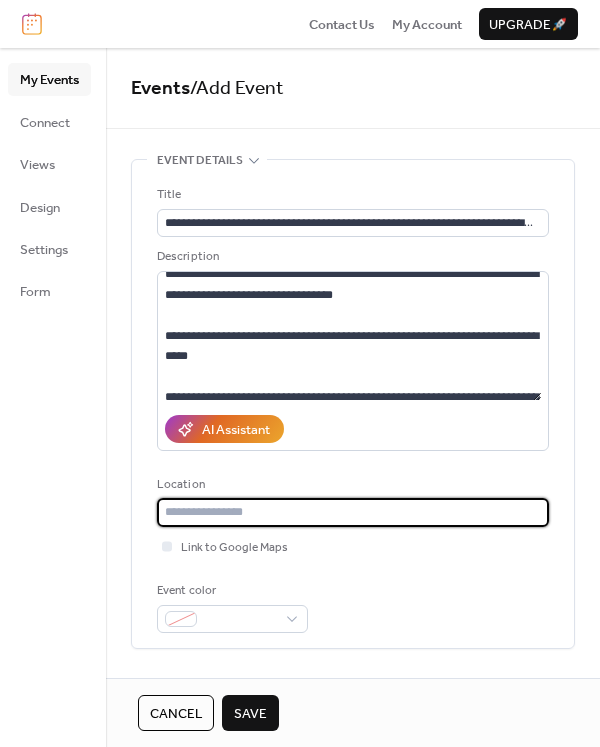 click at bounding box center [353, 512] 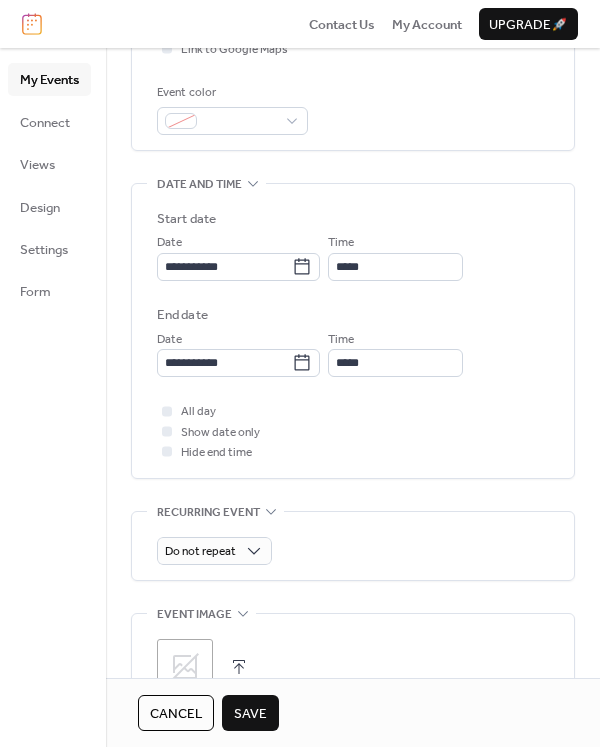 scroll, scrollTop: 500, scrollLeft: 0, axis: vertical 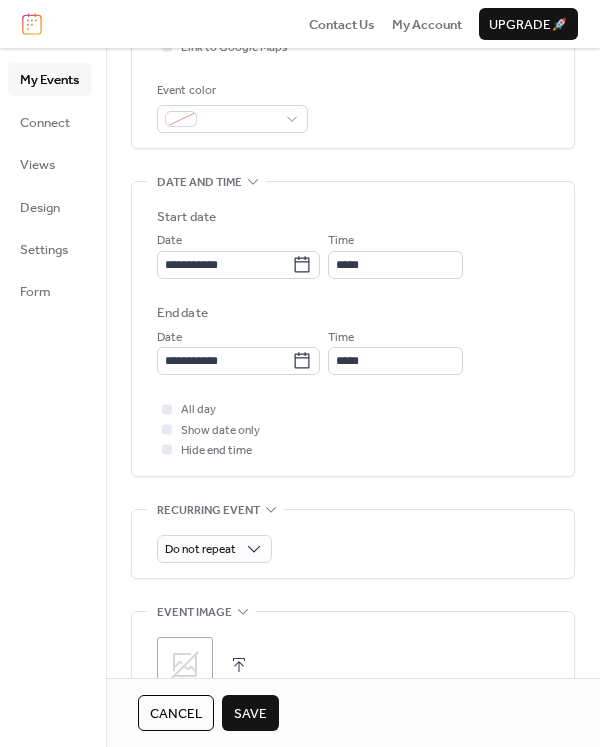 type on "**********" 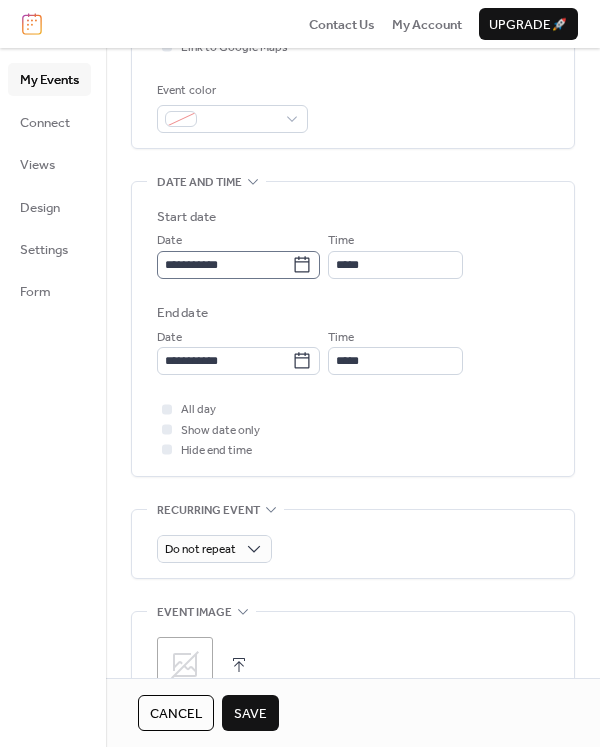 type 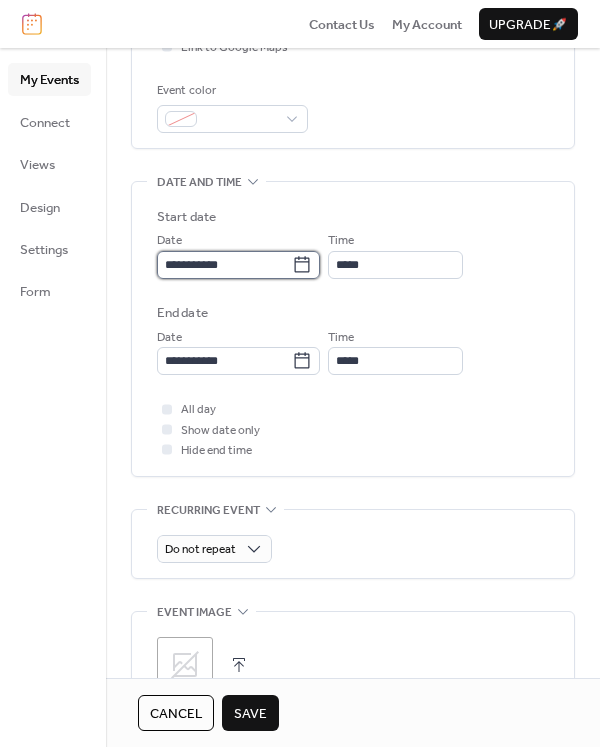 click on "**********" at bounding box center (224, 265) 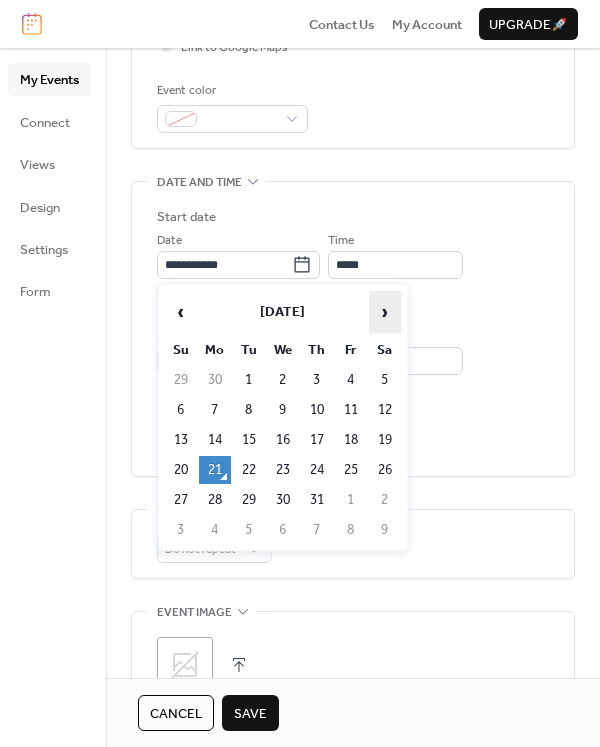 click on "›" at bounding box center (385, 312) 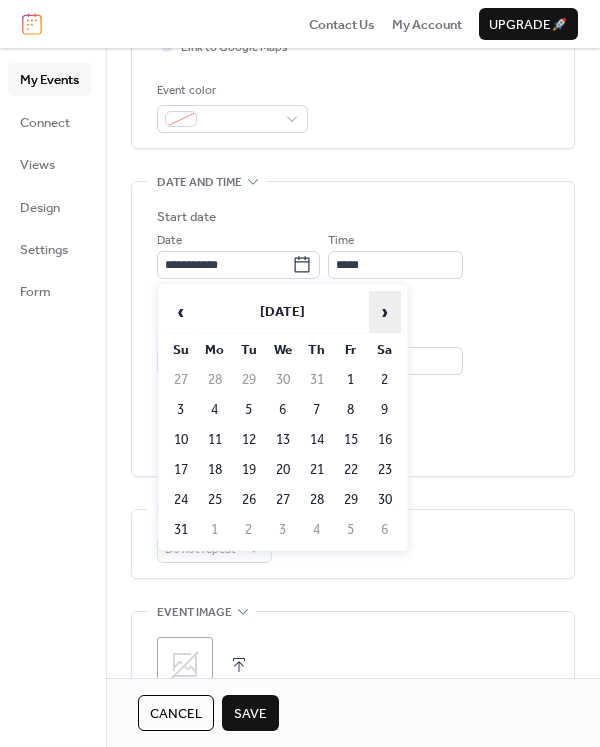 click on "›" at bounding box center [385, 312] 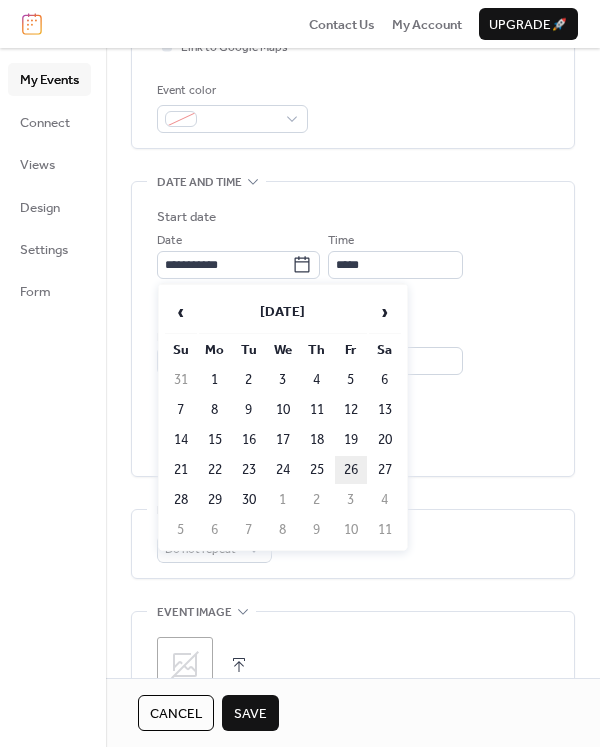 click on "26" at bounding box center [351, 470] 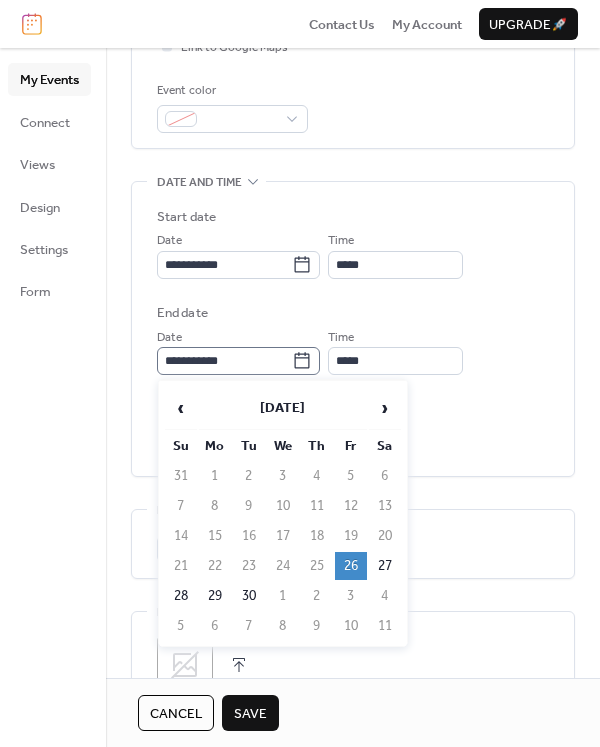 click 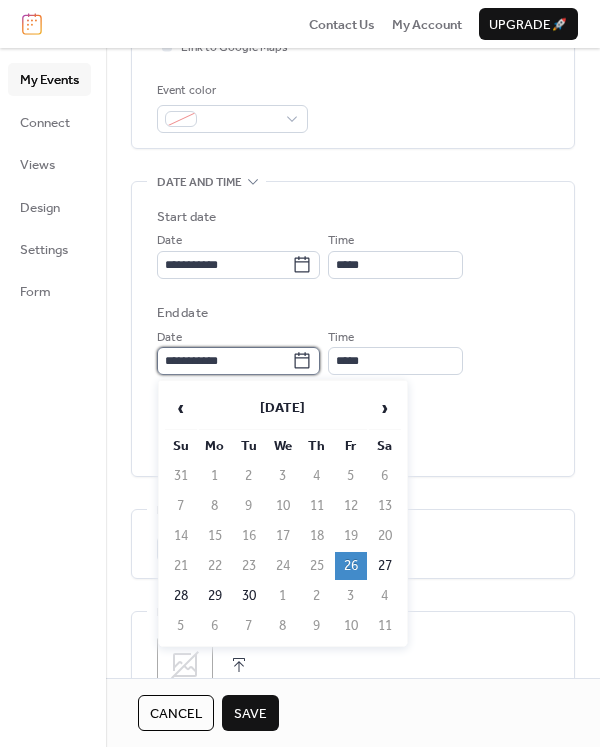 click on "**********" at bounding box center [224, 361] 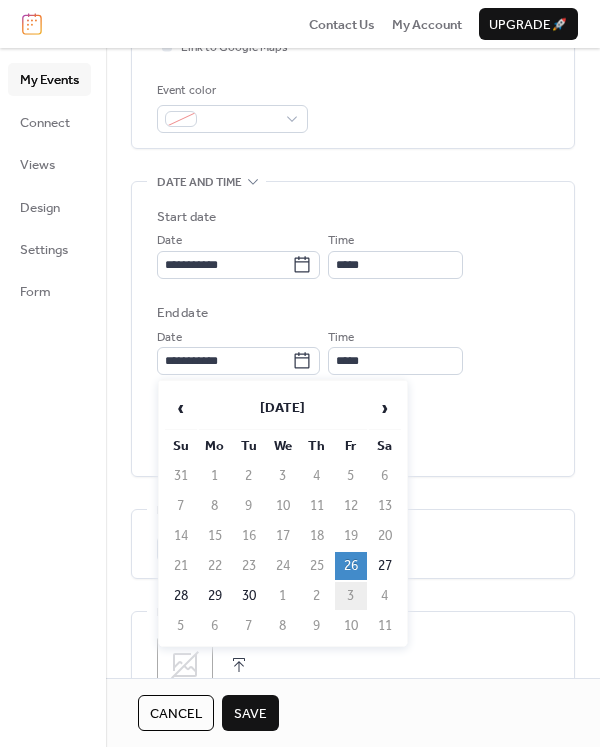 click on "3" at bounding box center [351, 596] 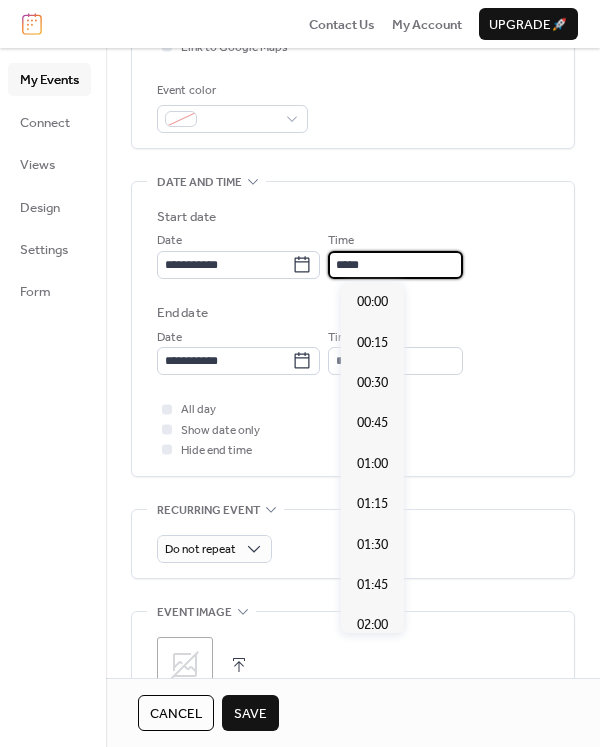 click on "*****" at bounding box center [395, 265] 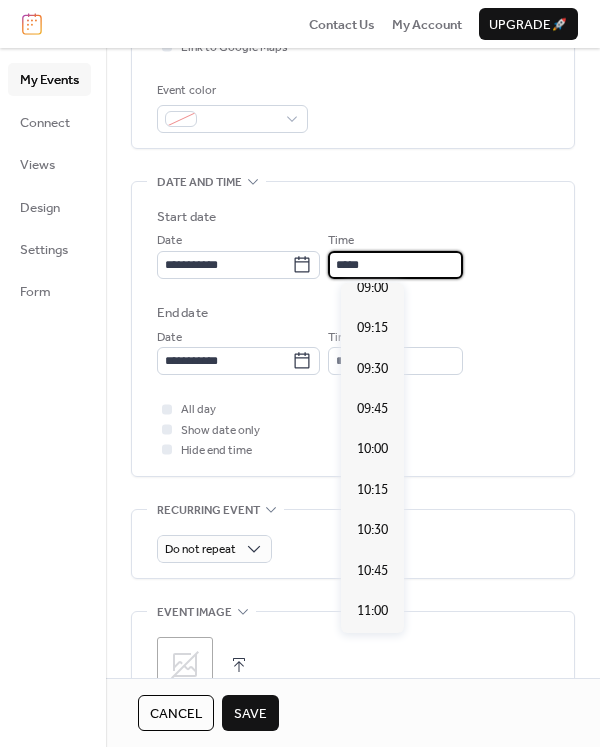 scroll, scrollTop: 1440, scrollLeft: 0, axis: vertical 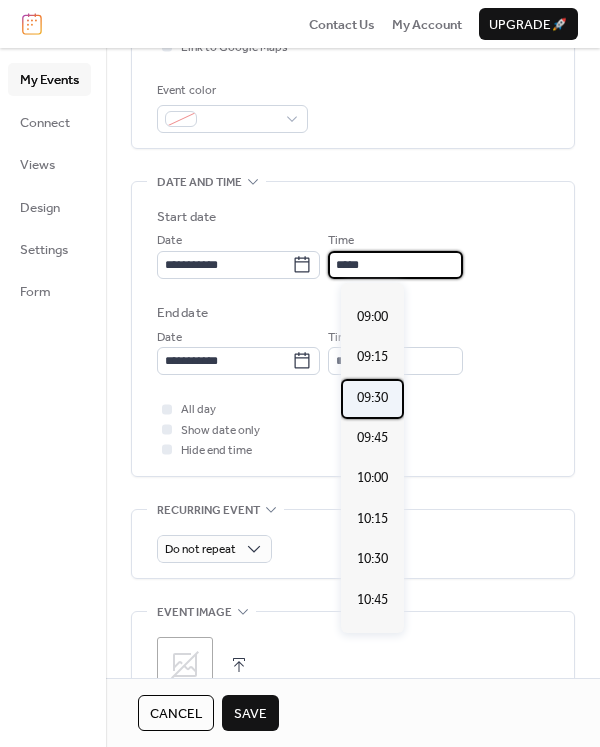 click on "09:30" at bounding box center [372, 398] 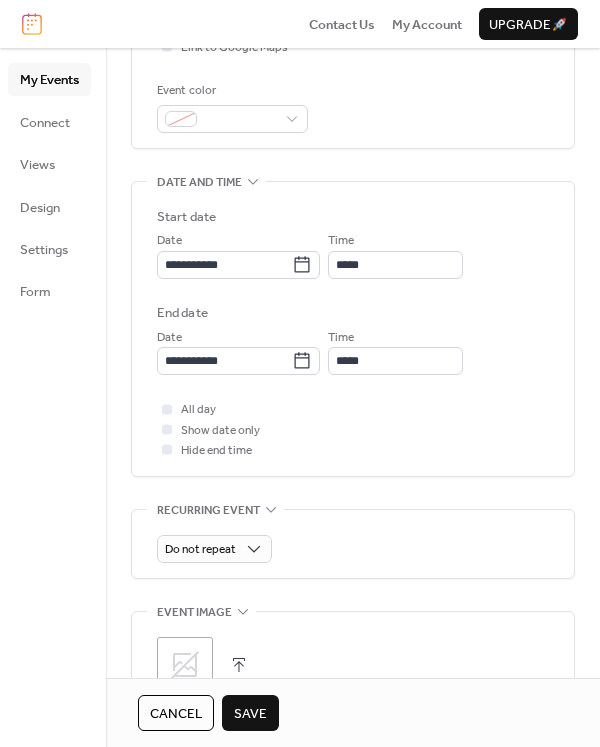 type on "*****" 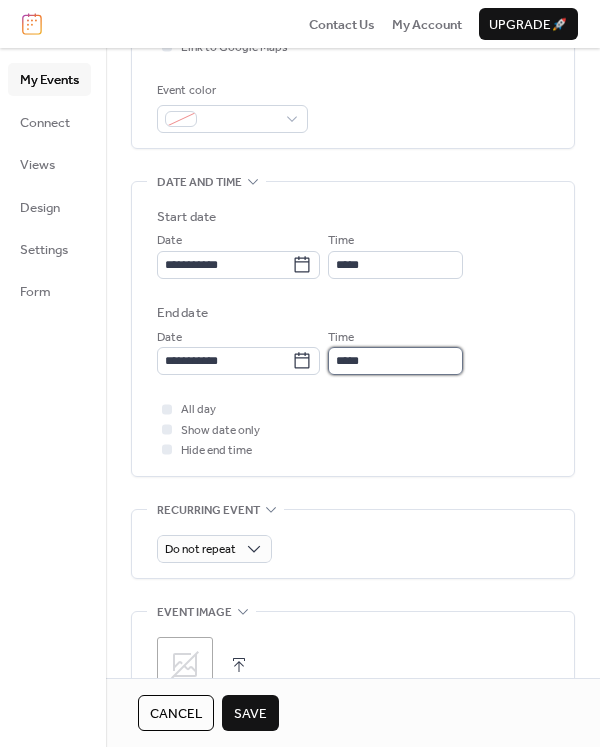 click on "*****" at bounding box center (395, 361) 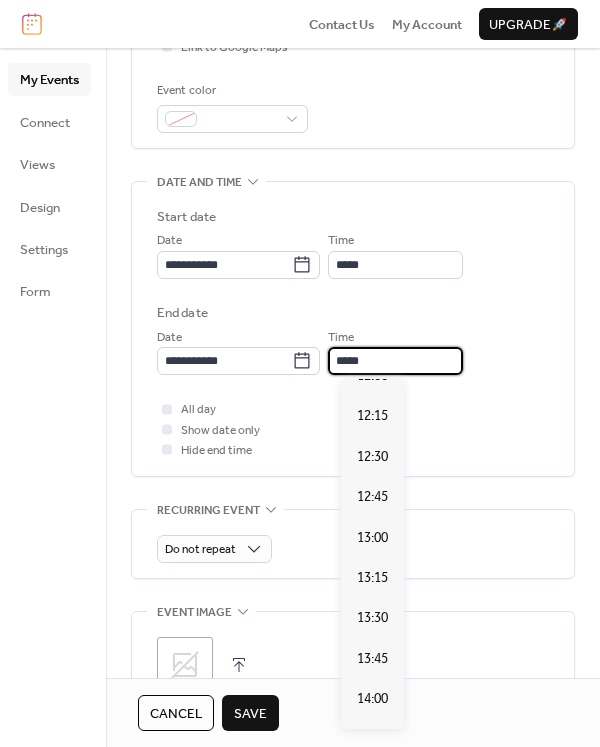 scroll, scrollTop: 1997, scrollLeft: 0, axis: vertical 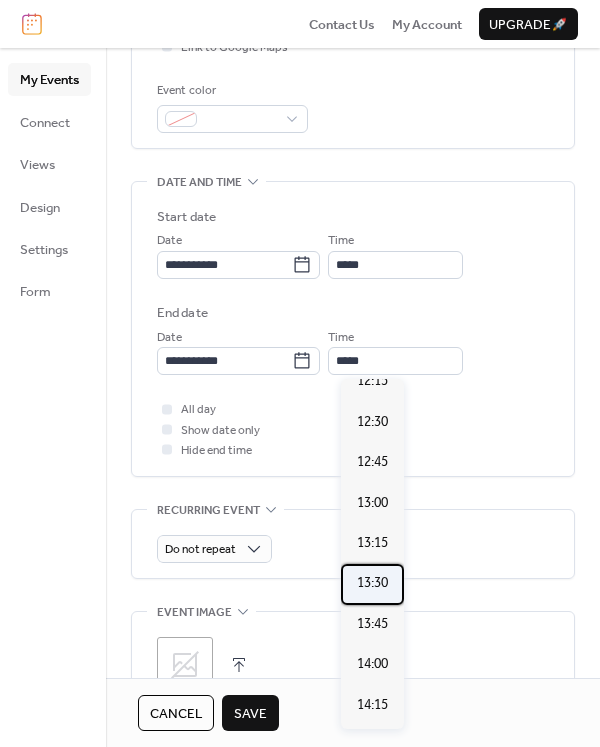 click on "13:30" at bounding box center [372, 583] 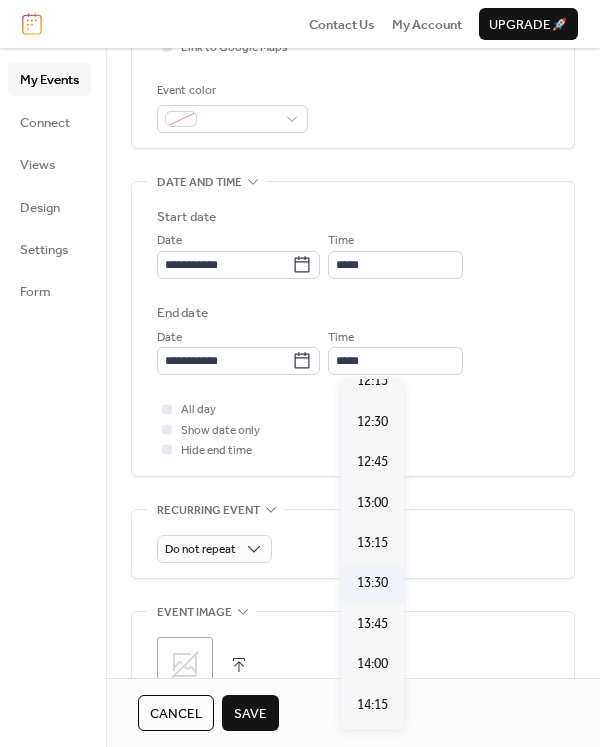 type on "*****" 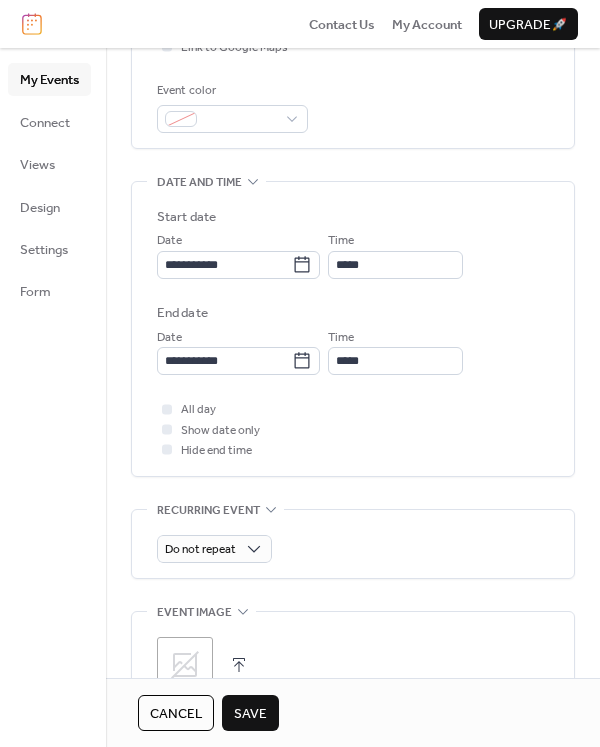 click on "All day Show date only Hide end time" at bounding box center (353, 429) 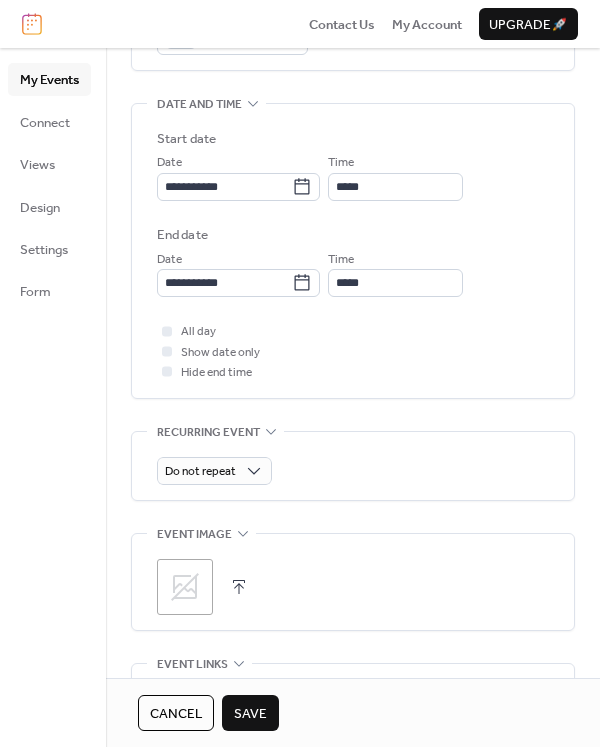scroll, scrollTop: 800, scrollLeft: 0, axis: vertical 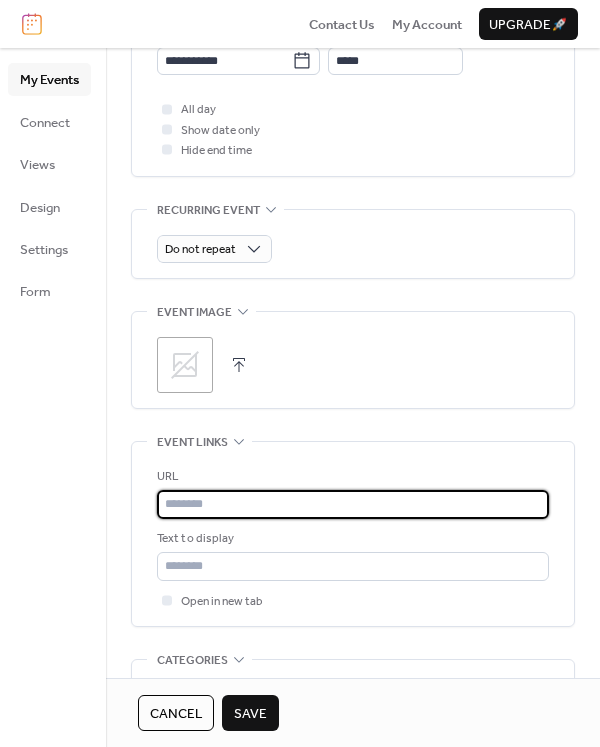 click at bounding box center (353, 504) 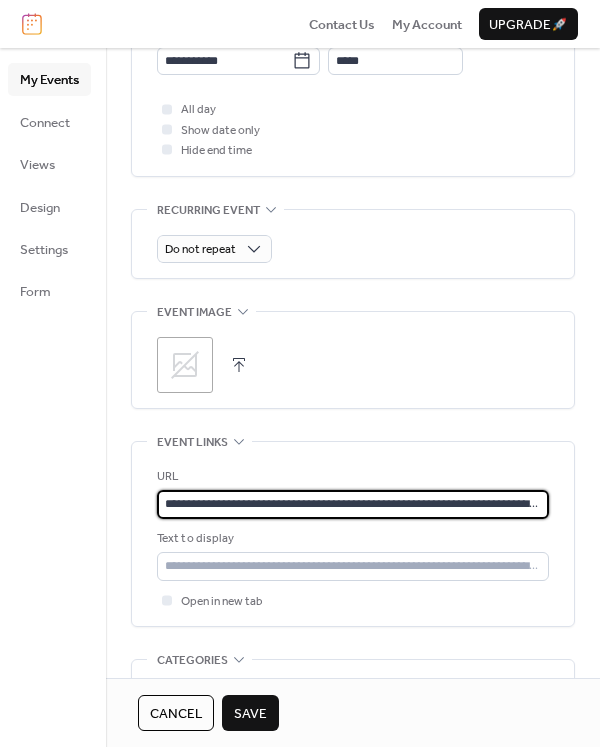 scroll, scrollTop: 0, scrollLeft: 284, axis: horizontal 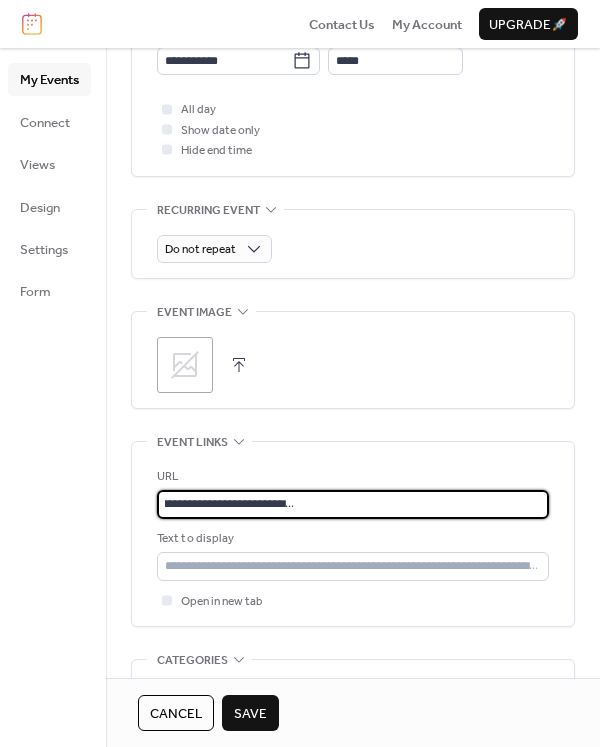 type on "**********" 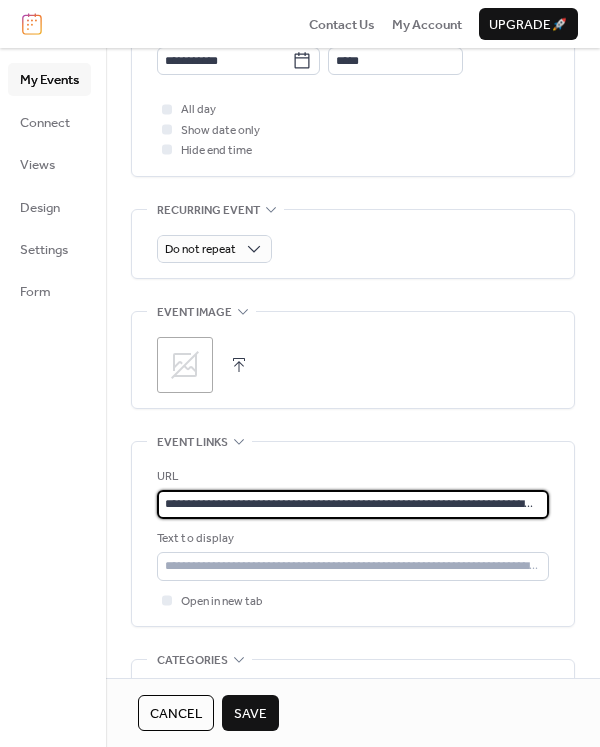 click on "My Events Connect Views Design Settings Form" at bounding box center (53, 397) 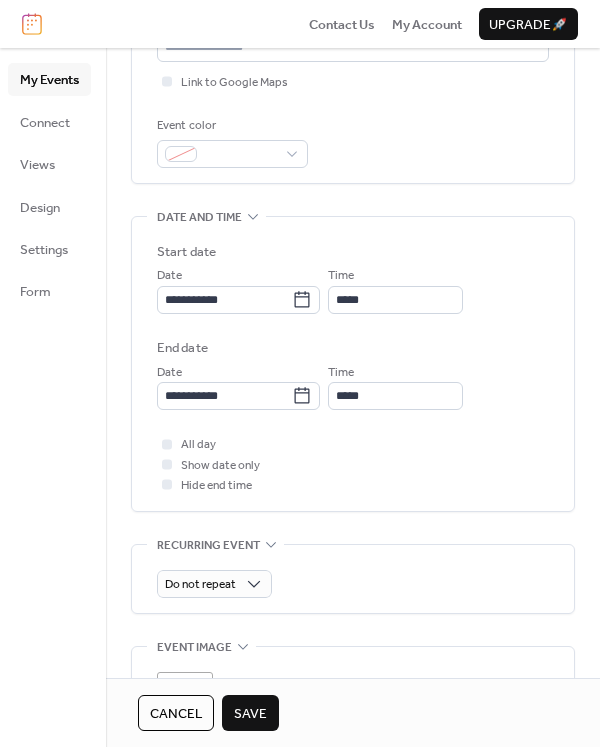 scroll, scrollTop: 500, scrollLeft: 0, axis: vertical 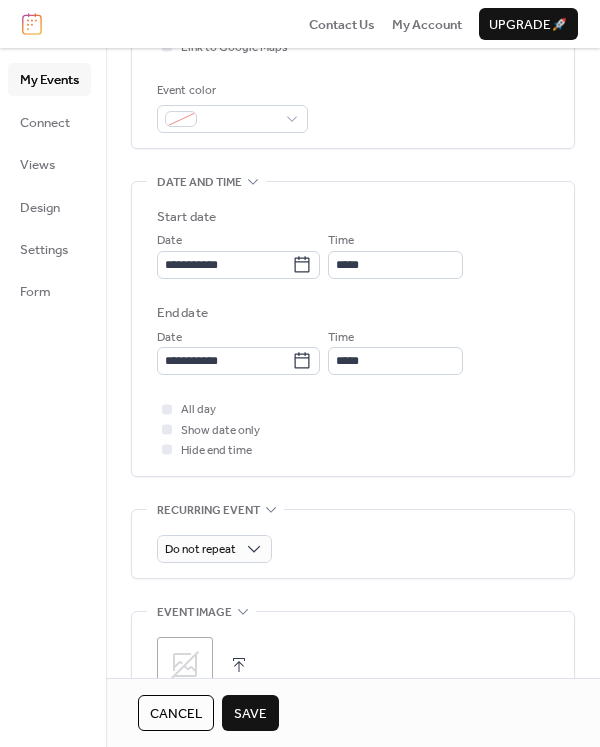 click on "Save" at bounding box center (250, 714) 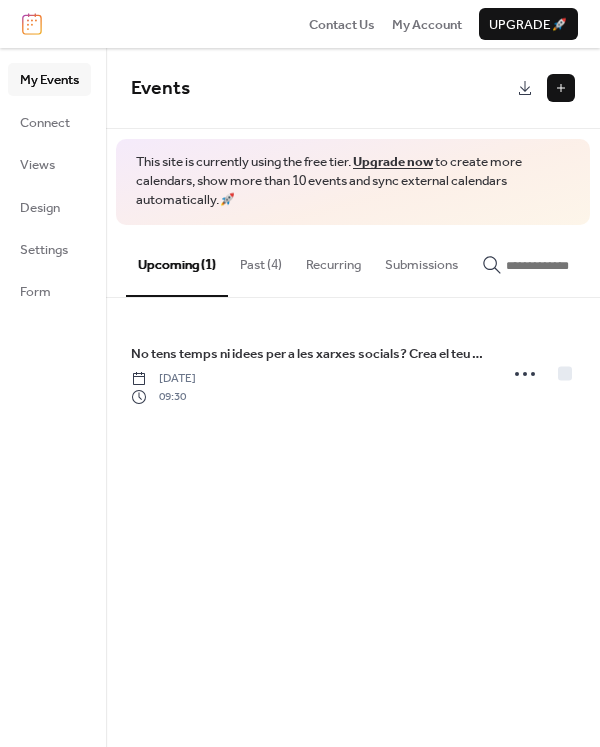 click at bounding box center [561, 88] 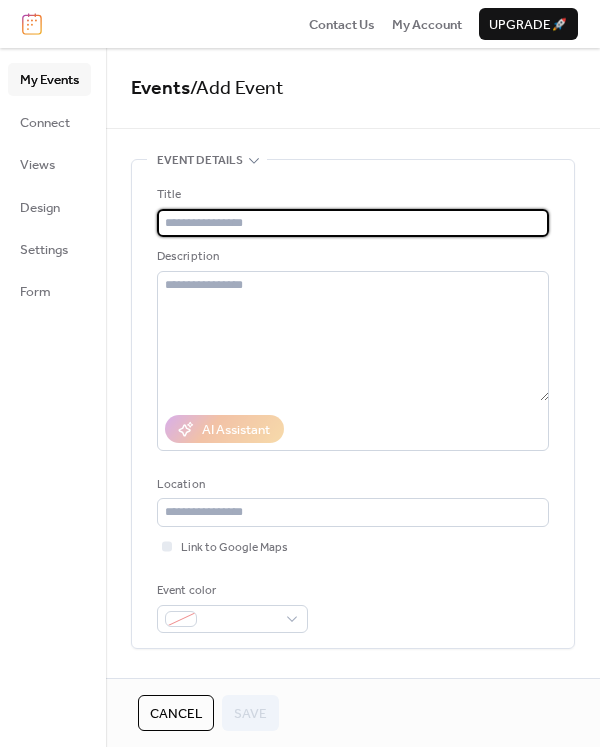 click at bounding box center [353, 223] 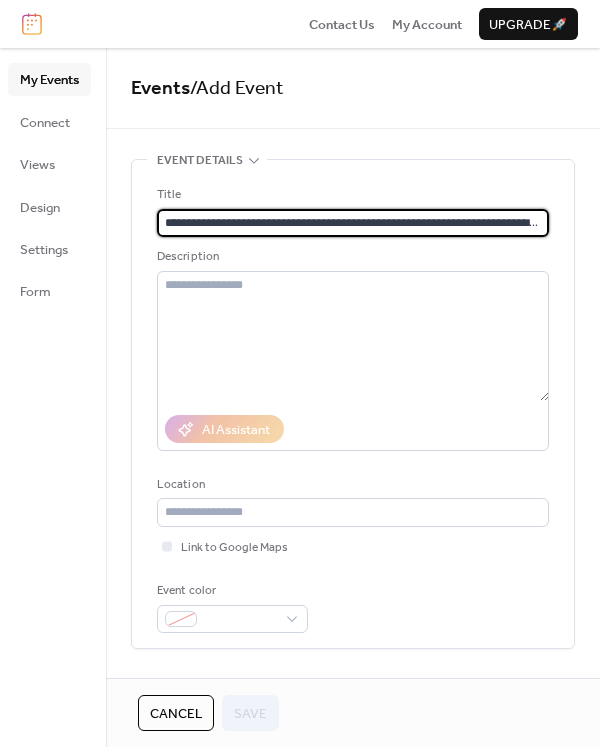 scroll, scrollTop: 0, scrollLeft: 29, axis: horizontal 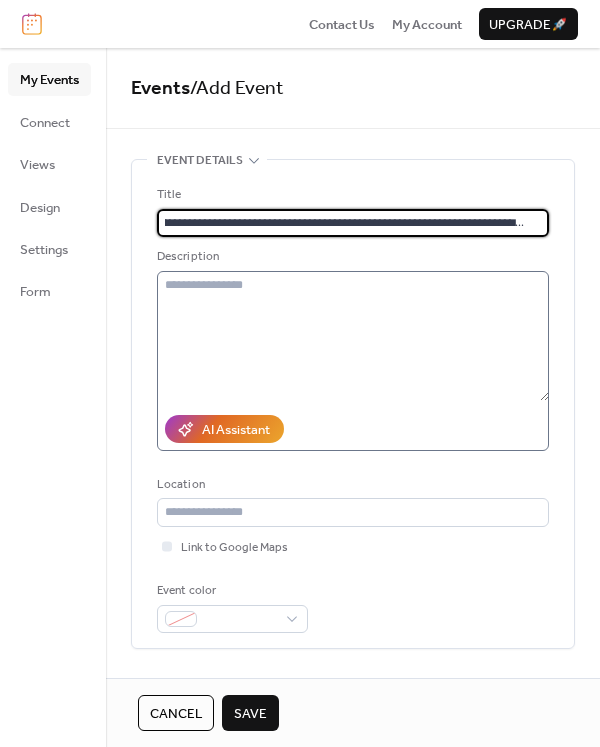 type on "**********" 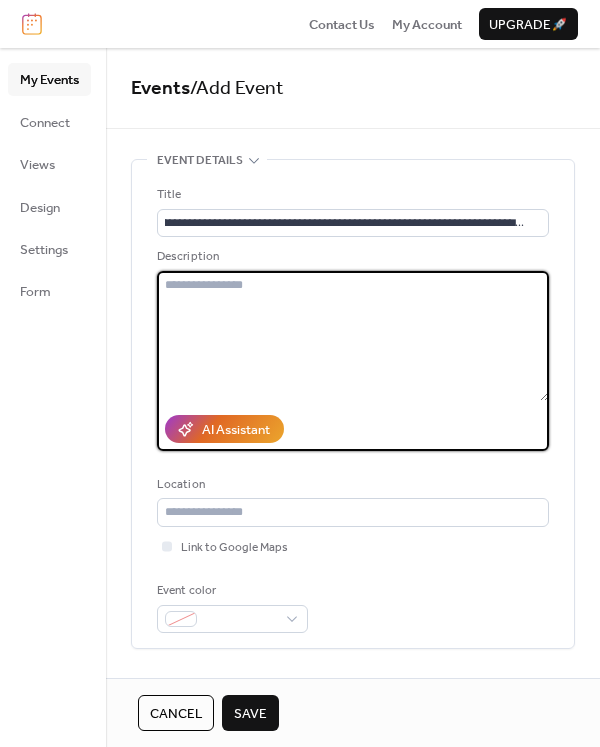 scroll, scrollTop: 0, scrollLeft: 0, axis: both 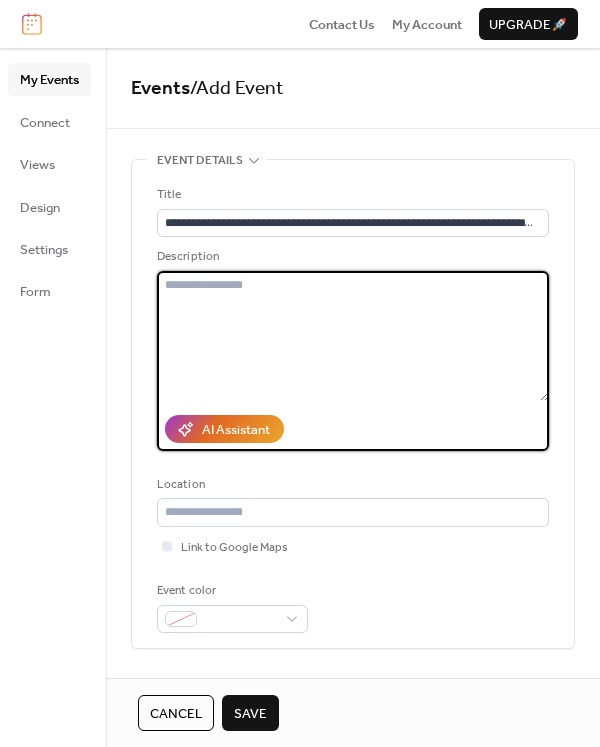 click at bounding box center (353, 336) 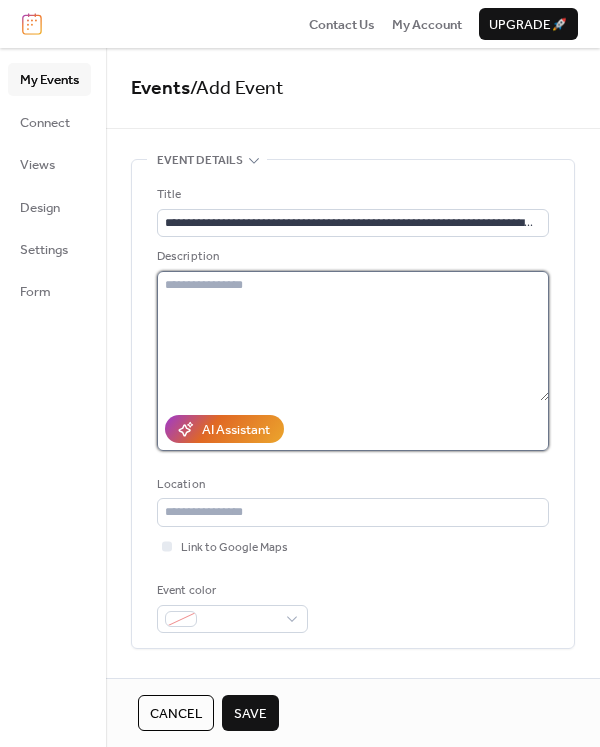 click at bounding box center [353, 336] 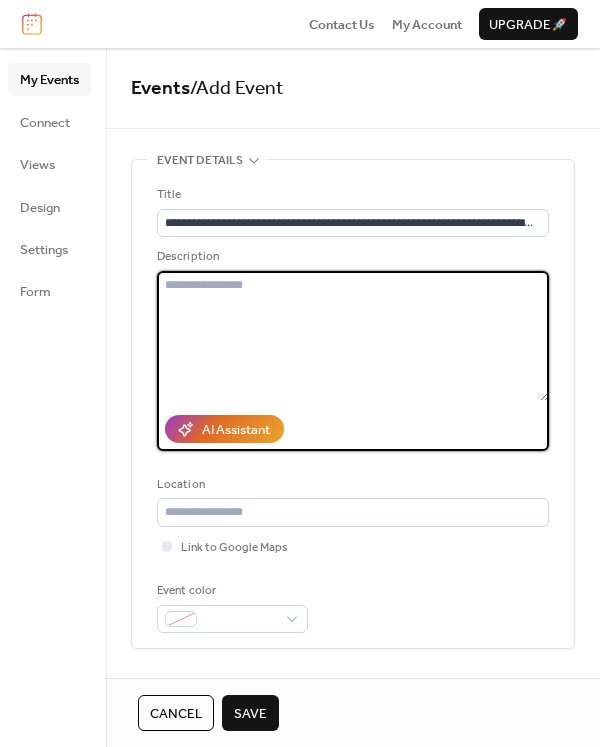 paste on "**********" 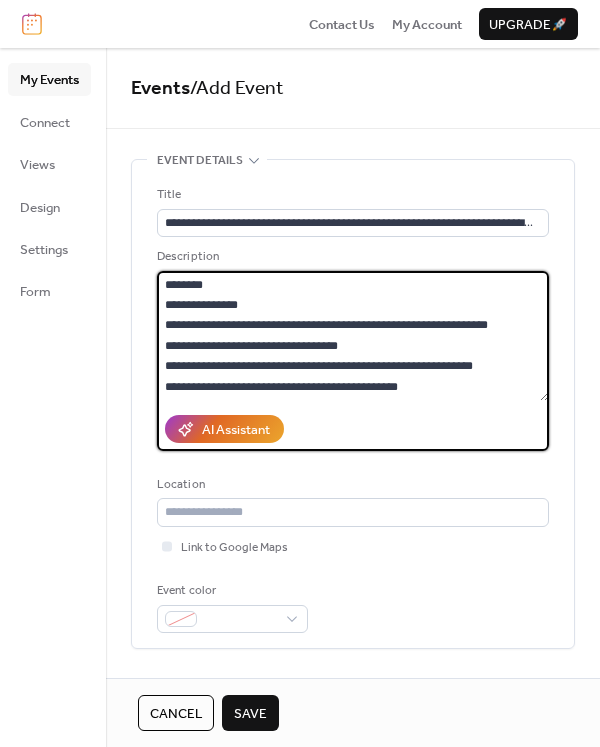 scroll, scrollTop: 283, scrollLeft: 0, axis: vertical 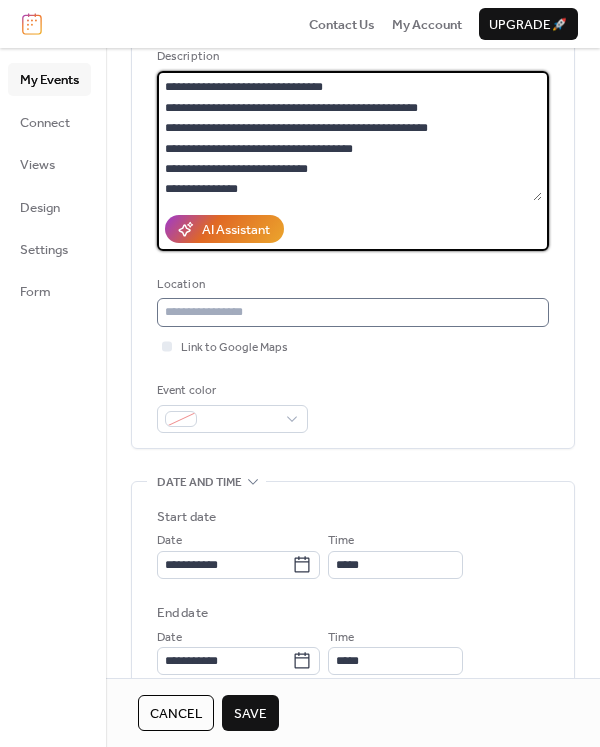 type on "**********" 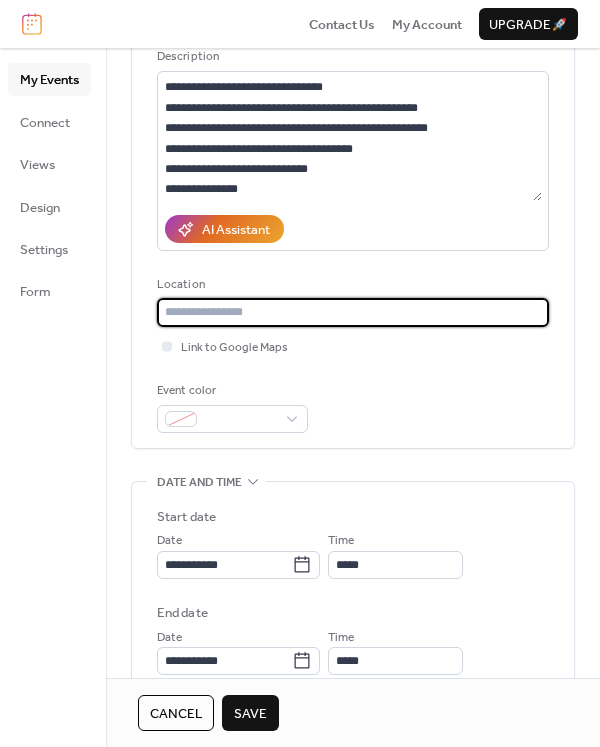 click at bounding box center (353, 312) 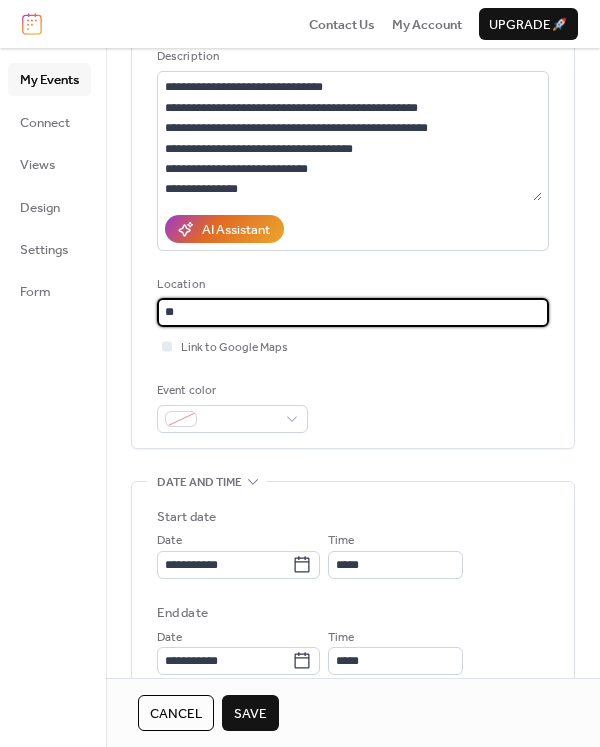 type on "*" 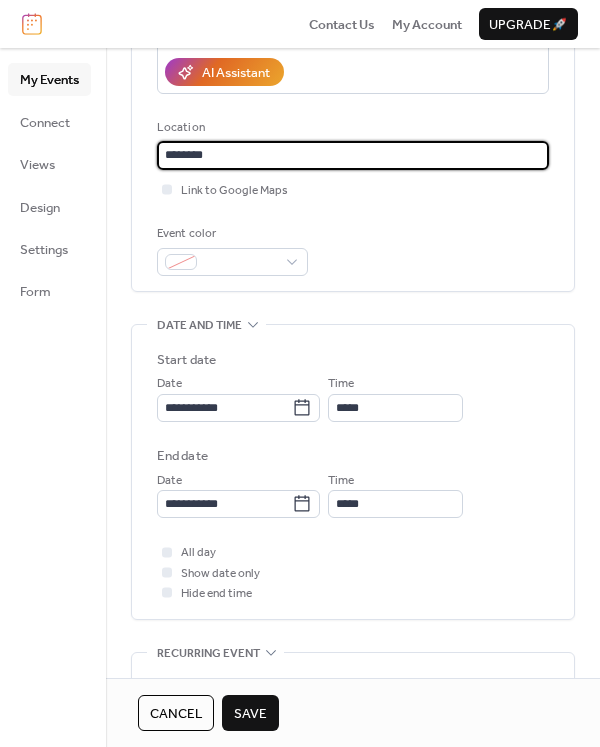 scroll, scrollTop: 400, scrollLeft: 0, axis: vertical 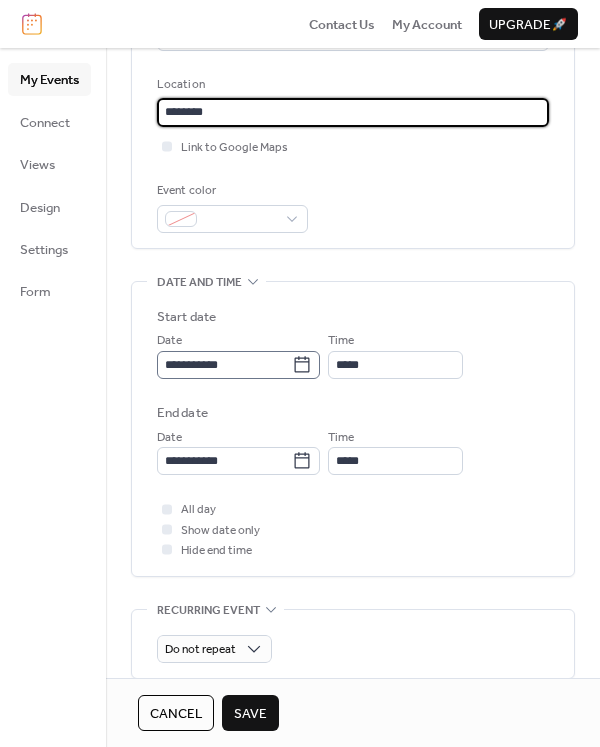 type on "********" 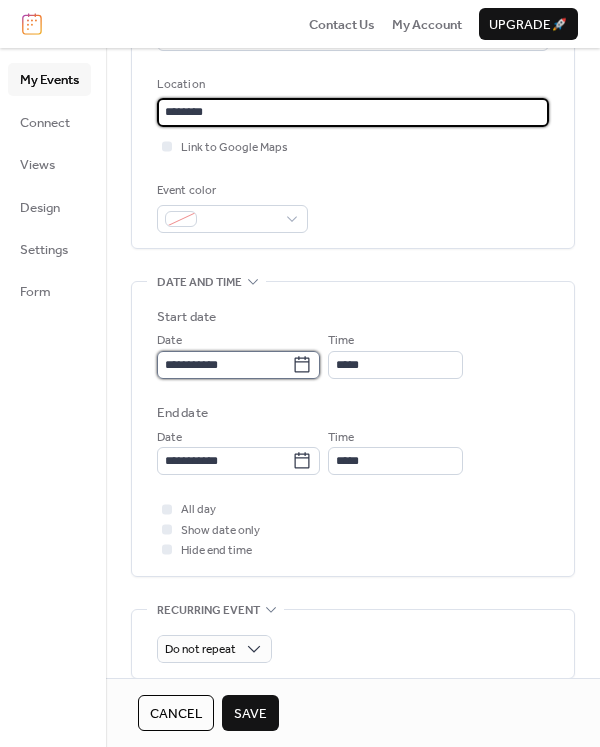 click on "**********" at bounding box center (224, 365) 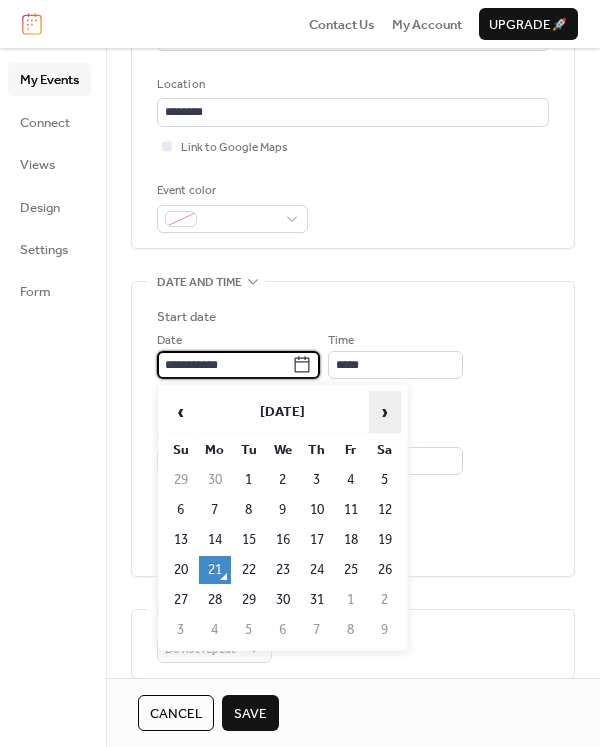 click on "›" at bounding box center [385, 412] 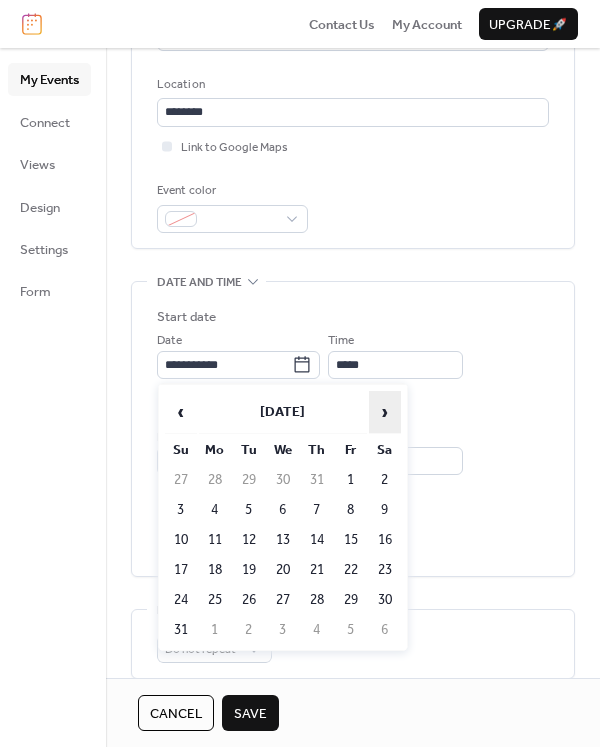 click on "›" at bounding box center (385, 412) 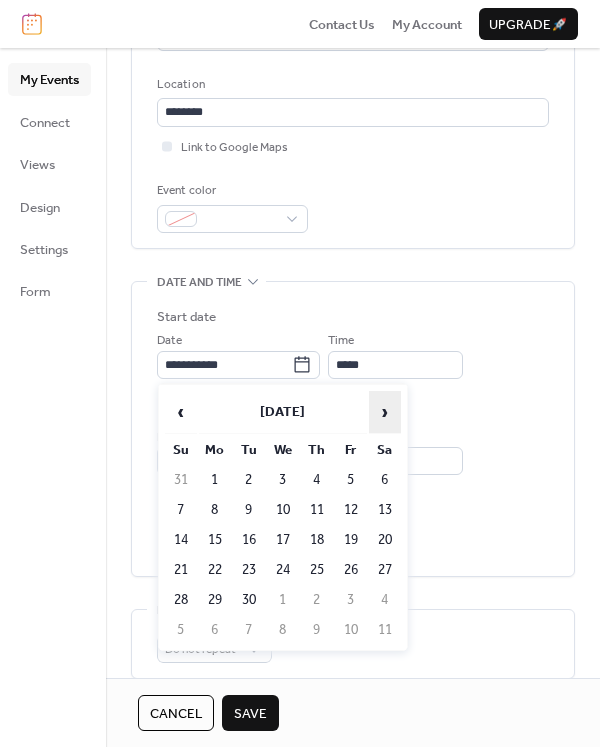 click on "›" at bounding box center (385, 412) 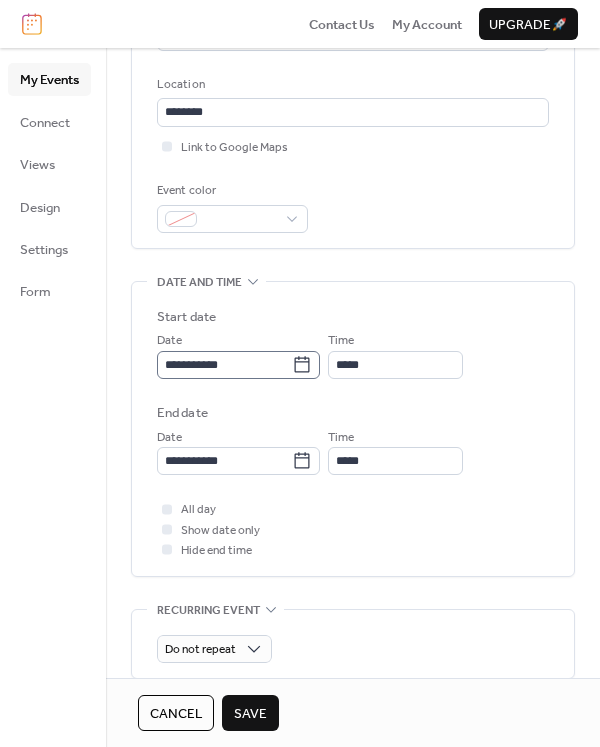 click 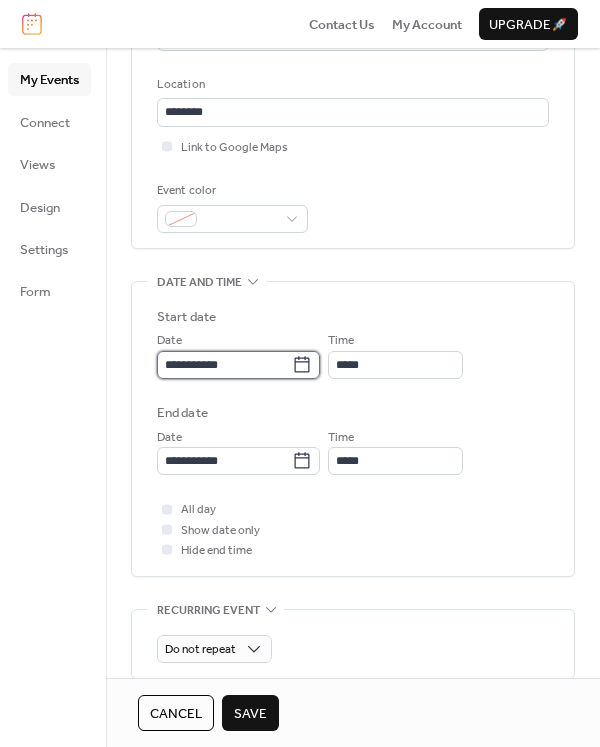 click on "**********" at bounding box center [224, 365] 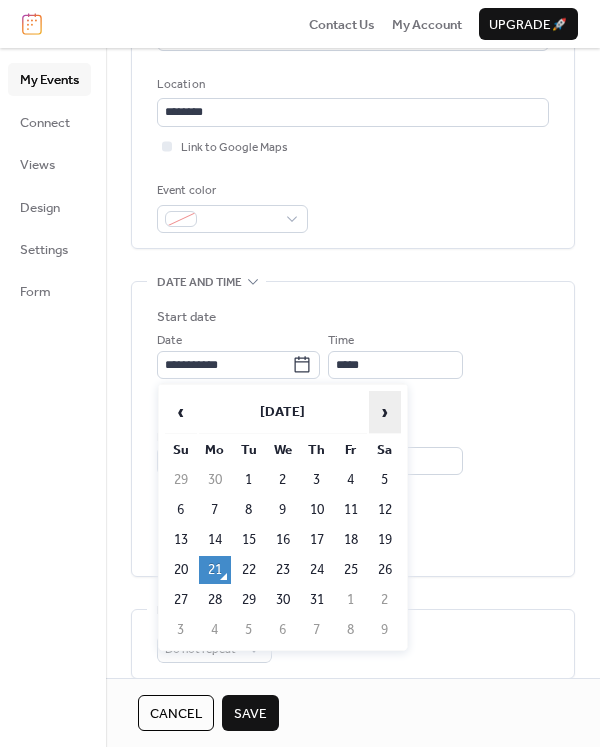 click on "›" at bounding box center [385, 412] 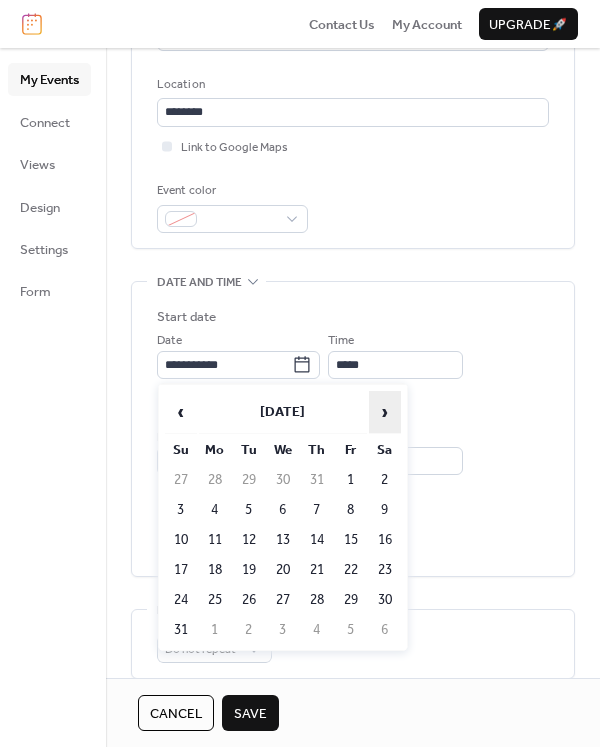 click on "›" at bounding box center (385, 412) 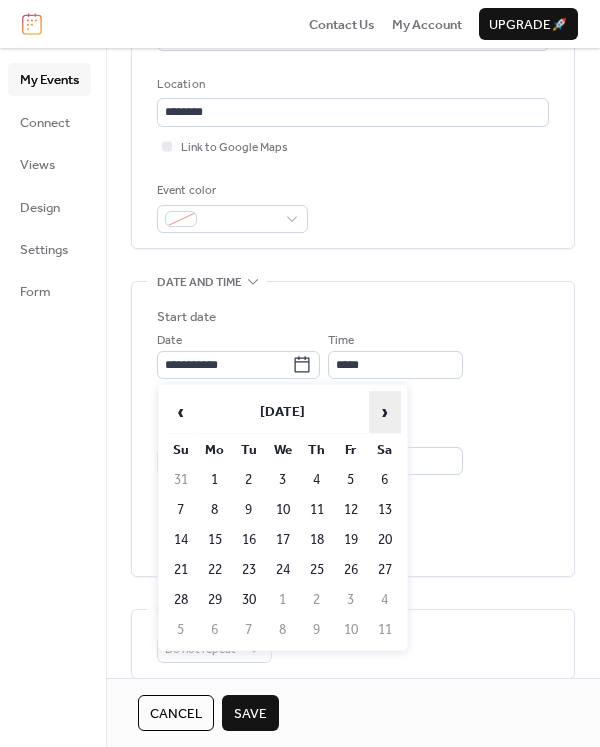 click on "›" at bounding box center [385, 412] 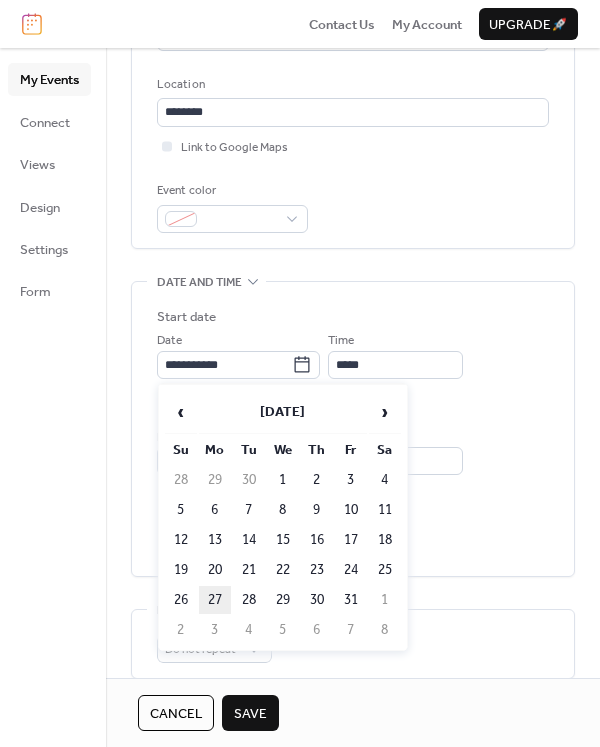 click on "27" at bounding box center (215, 600) 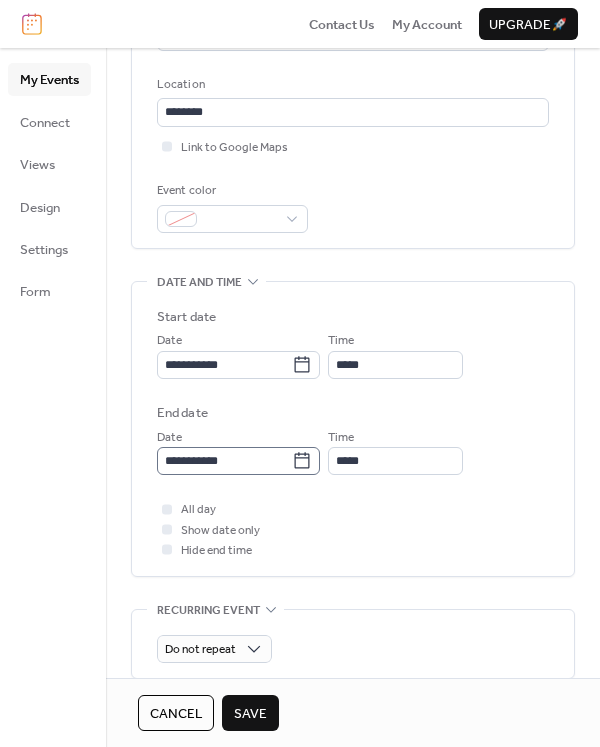 click 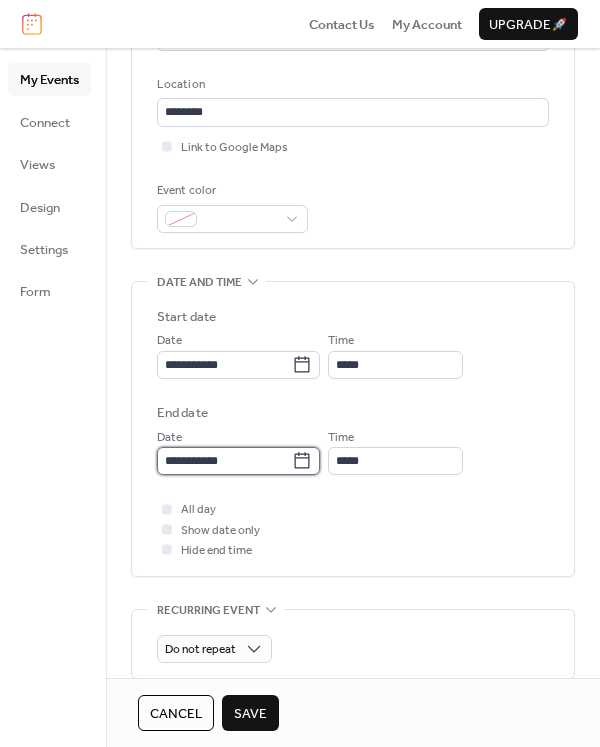 click on "**********" at bounding box center [224, 461] 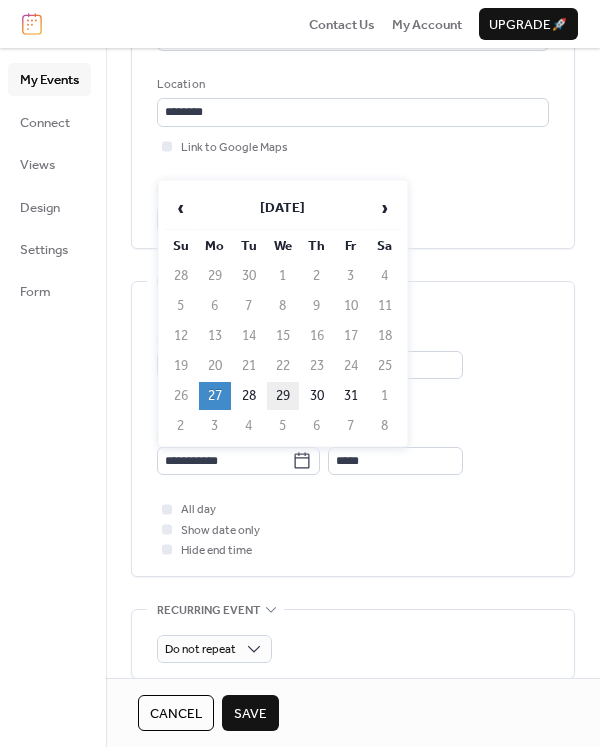click on "29" at bounding box center [283, 396] 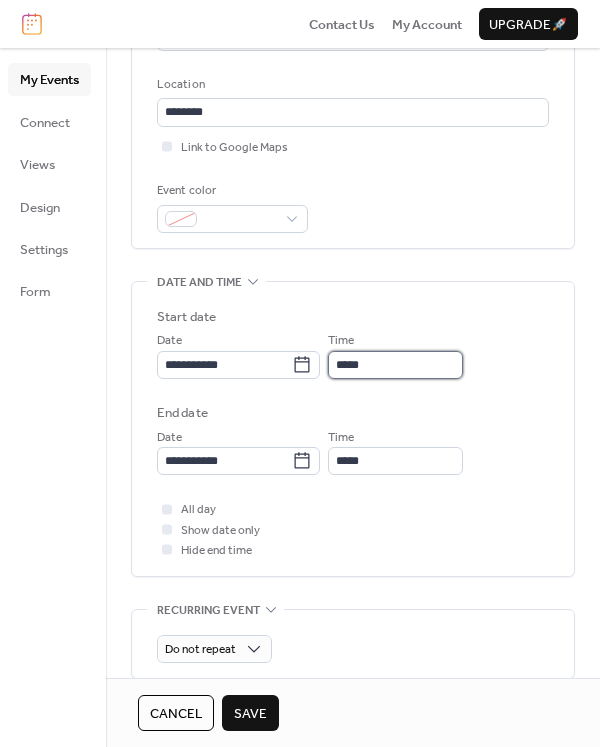 click on "*****" at bounding box center (395, 365) 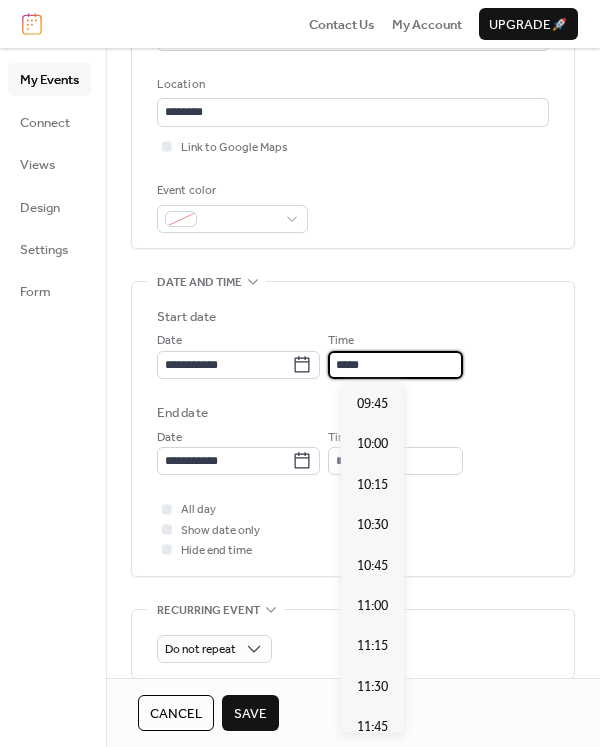 scroll, scrollTop: 1540, scrollLeft: 0, axis: vertical 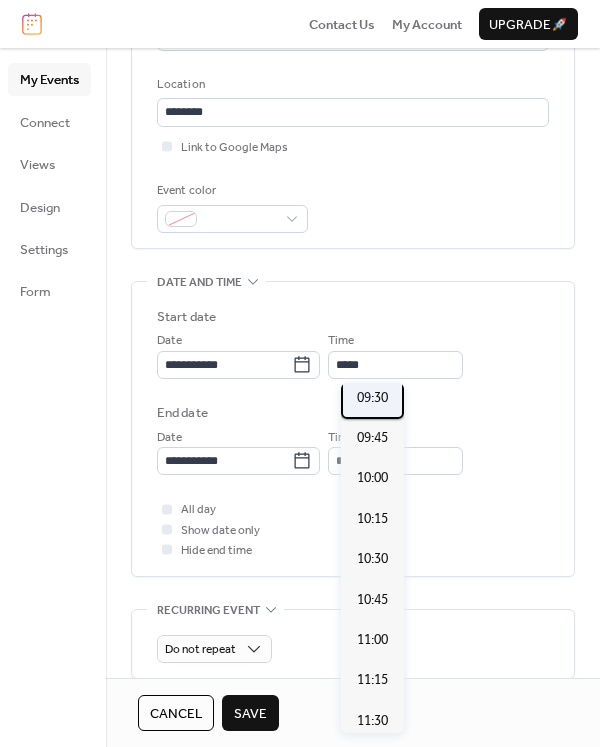 click on "09:30" at bounding box center [372, 398] 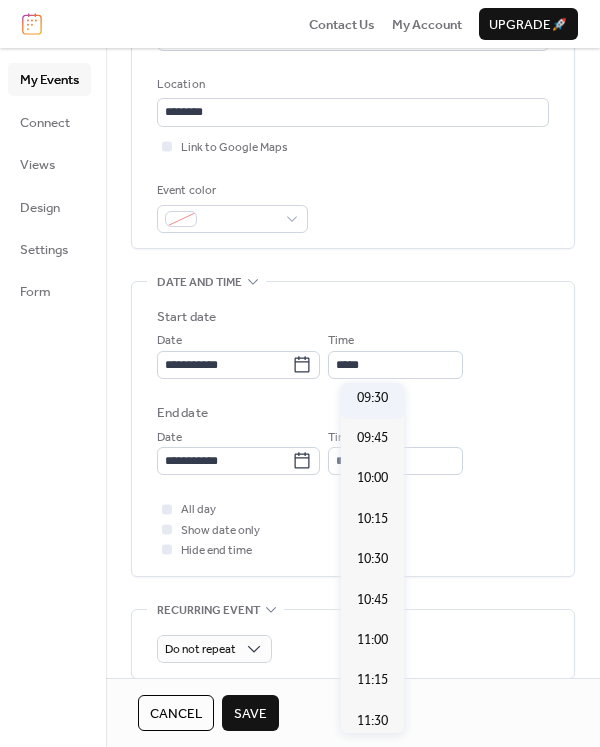 type on "*****" 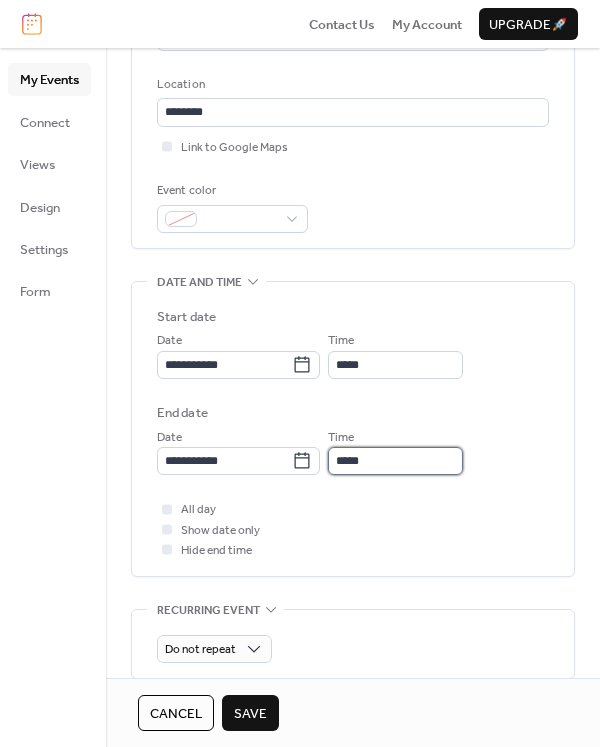 click on "*****" at bounding box center [395, 461] 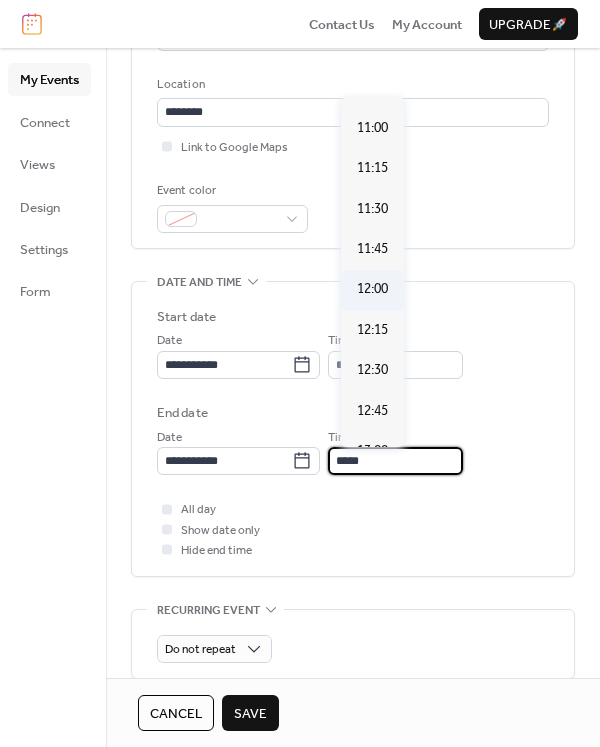 scroll, scrollTop: 1897, scrollLeft: 0, axis: vertical 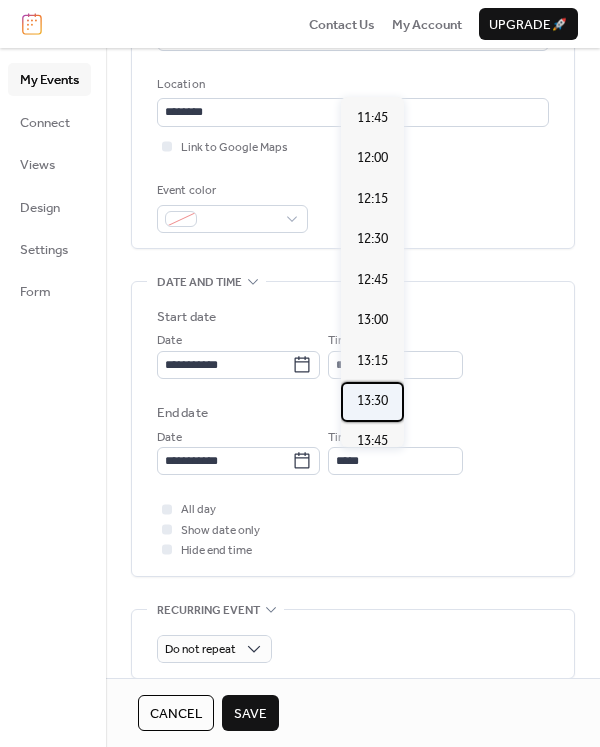 click on "13:30" at bounding box center [372, 401] 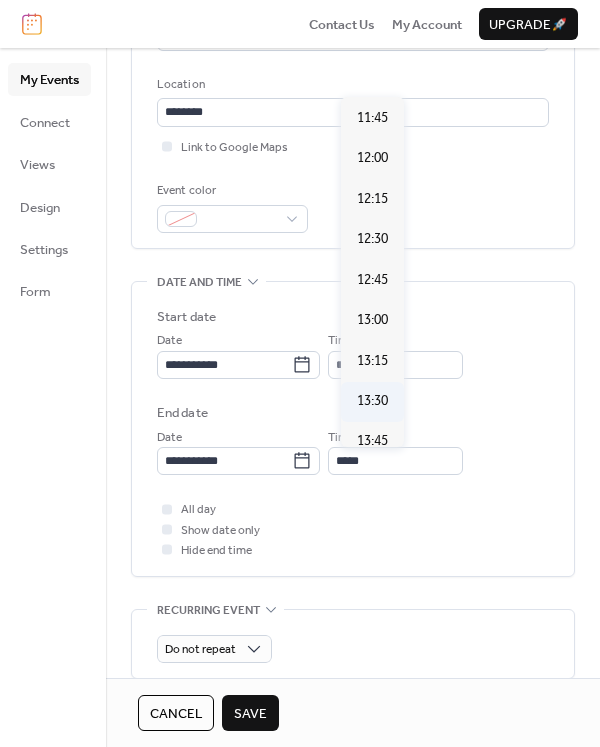 type on "*****" 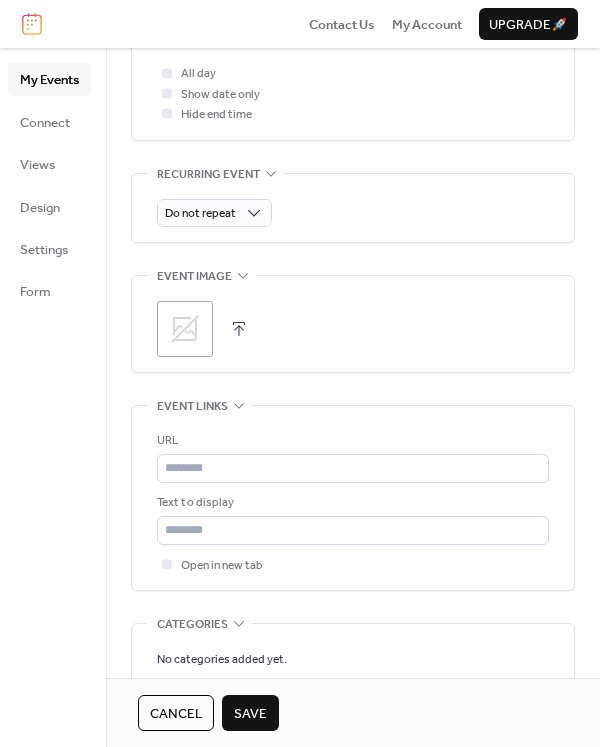 scroll, scrollTop: 900, scrollLeft: 0, axis: vertical 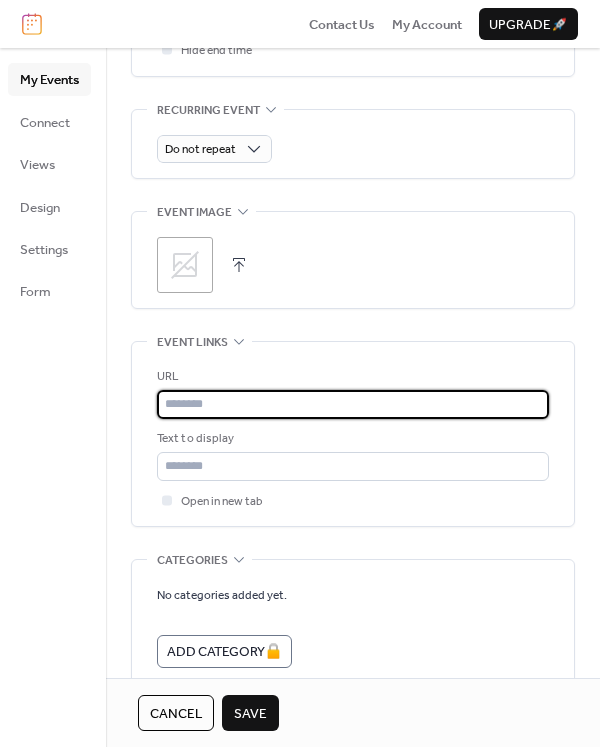 click at bounding box center (353, 404) 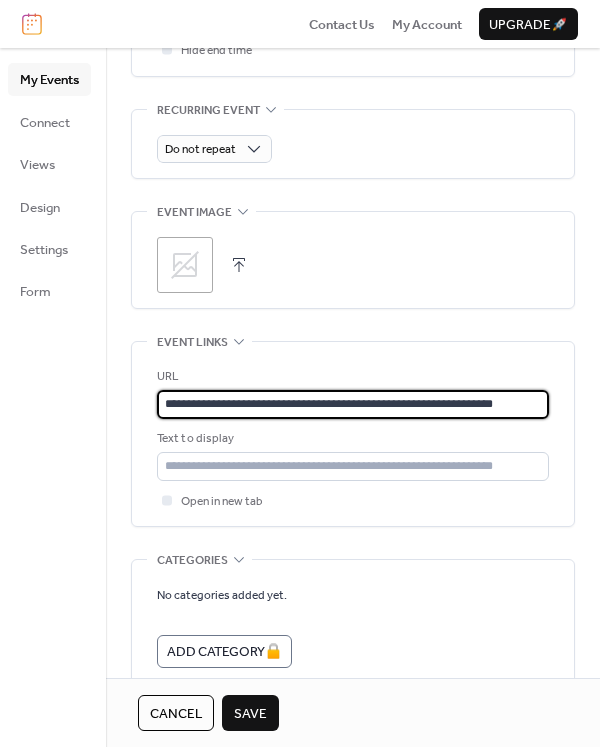 type on "**********" 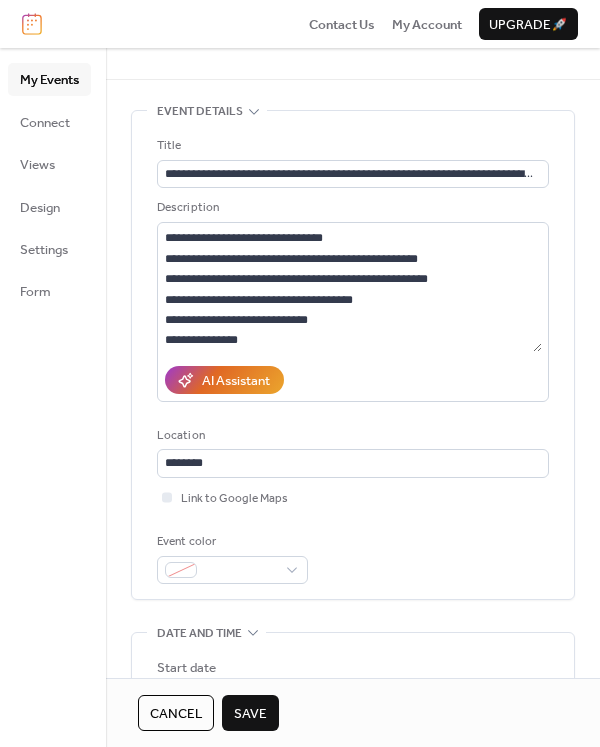 scroll, scrollTop: 0, scrollLeft: 0, axis: both 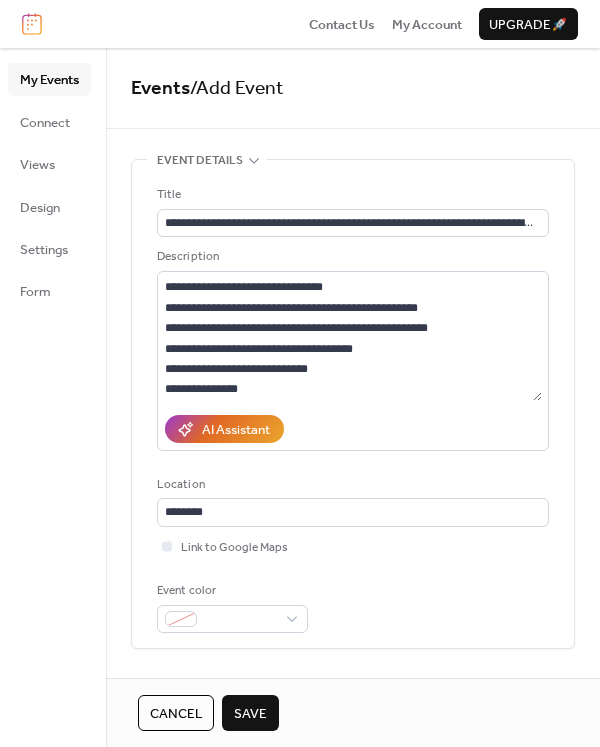 click on "Save" at bounding box center [250, 714] 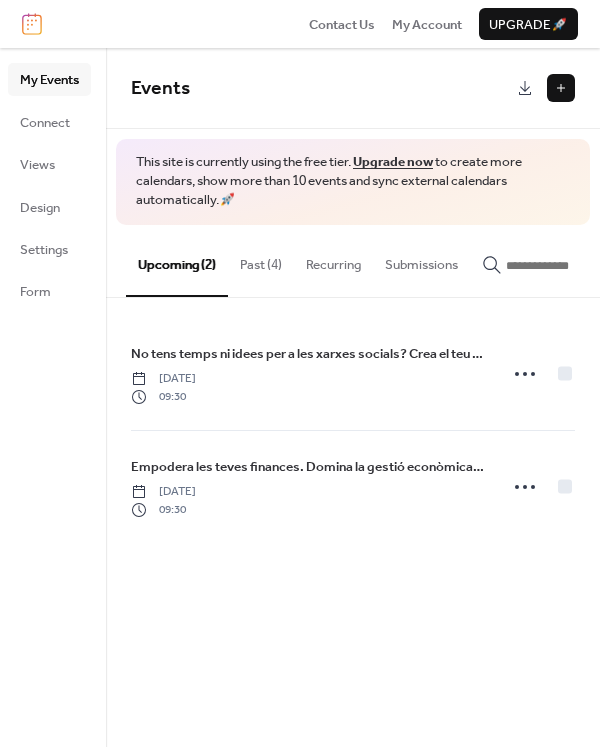 click at bounding box center (561, 88) 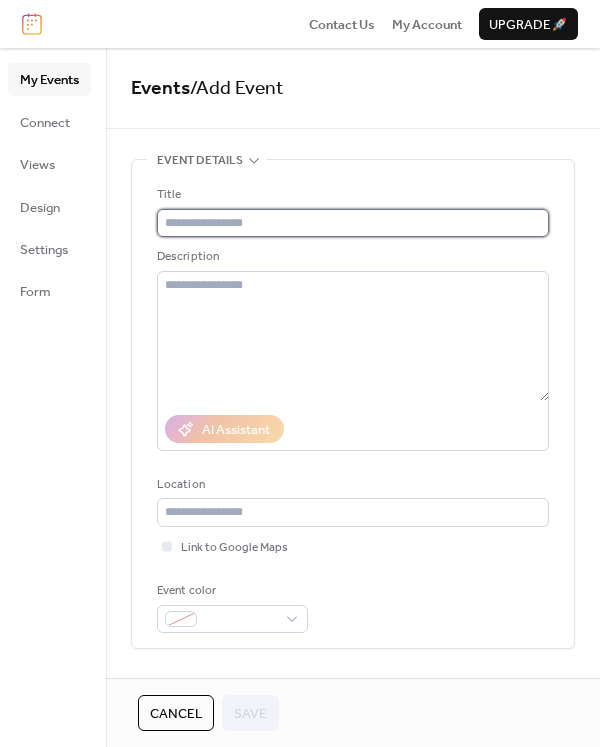 click at bounding box center (353, 223) 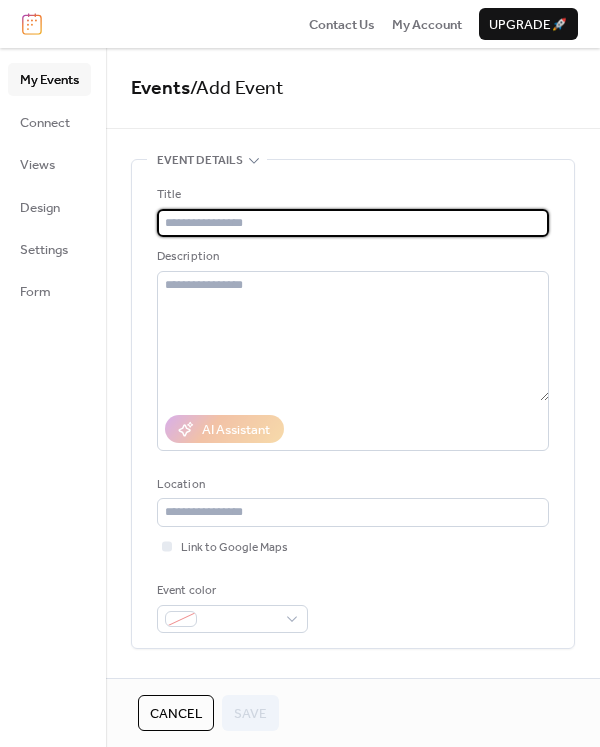 paste on "**********" 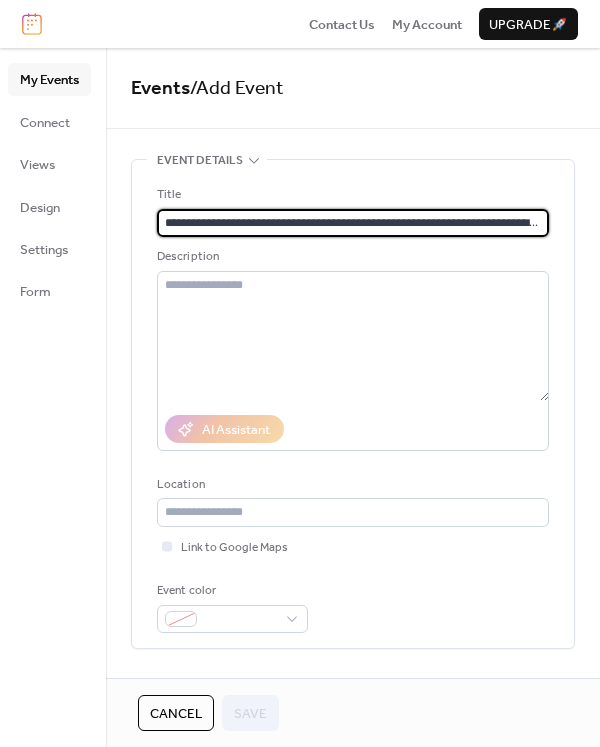 scroll, scrollTop: 0, scrollLeft: 49, axis: horizontal 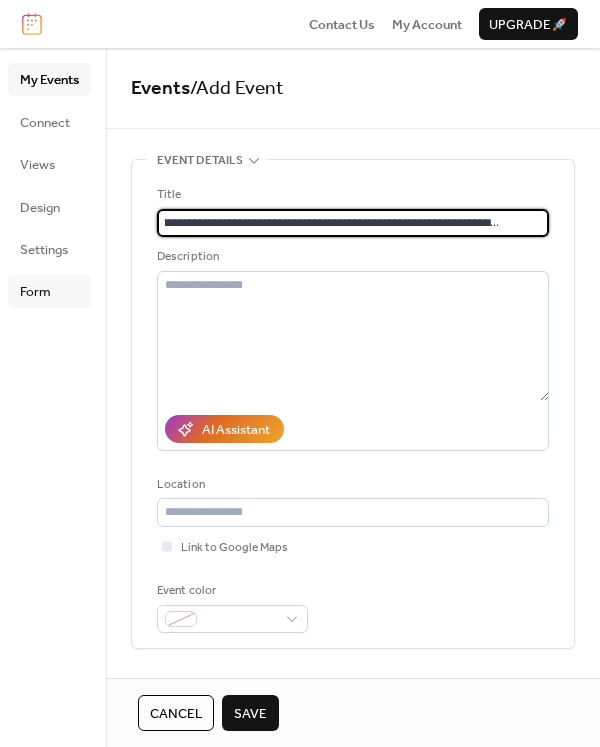 type on "**********" 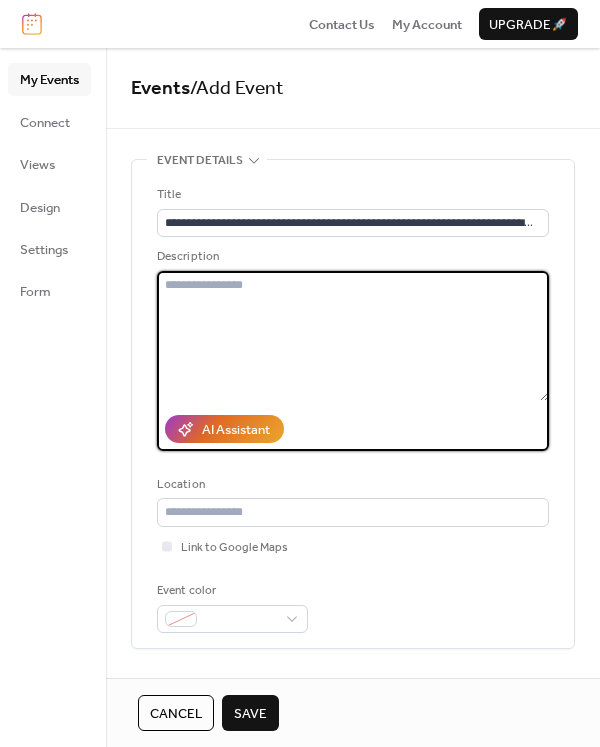 click at bounding box center [353, 336] 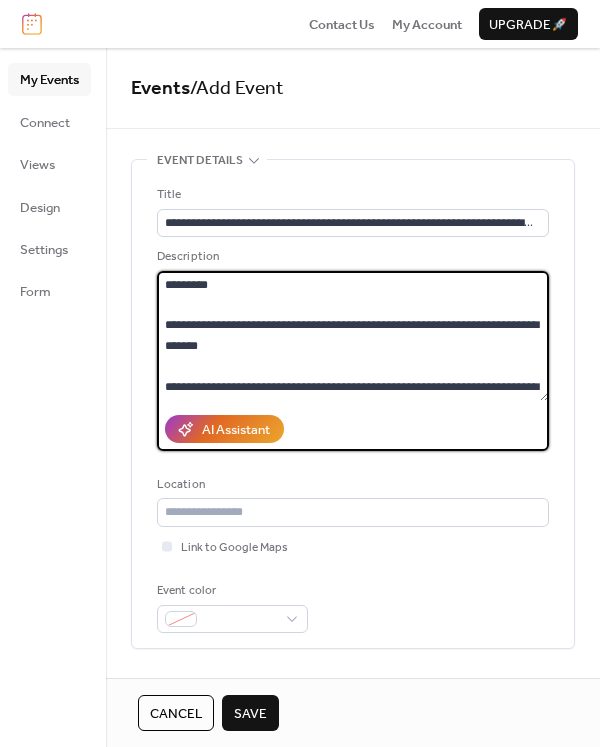 scroll, scrollTop: 977, scrollLeft: 0, axis: vertical 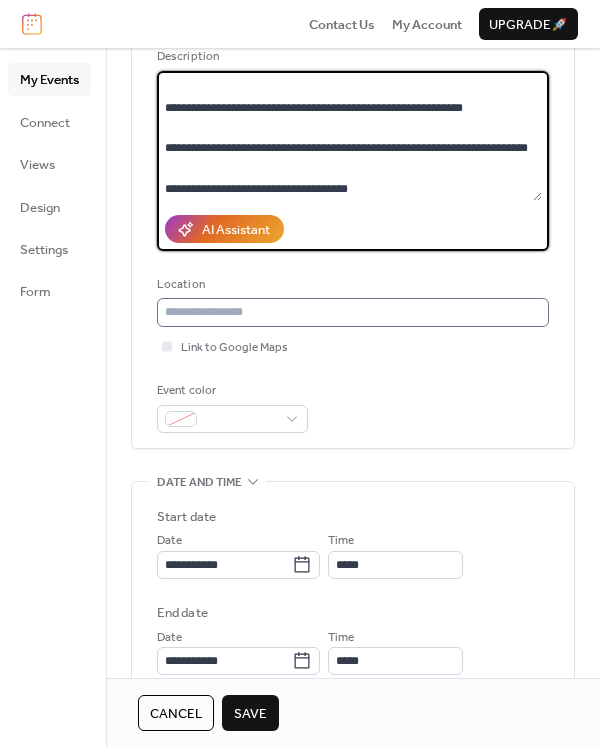 type on "**********" 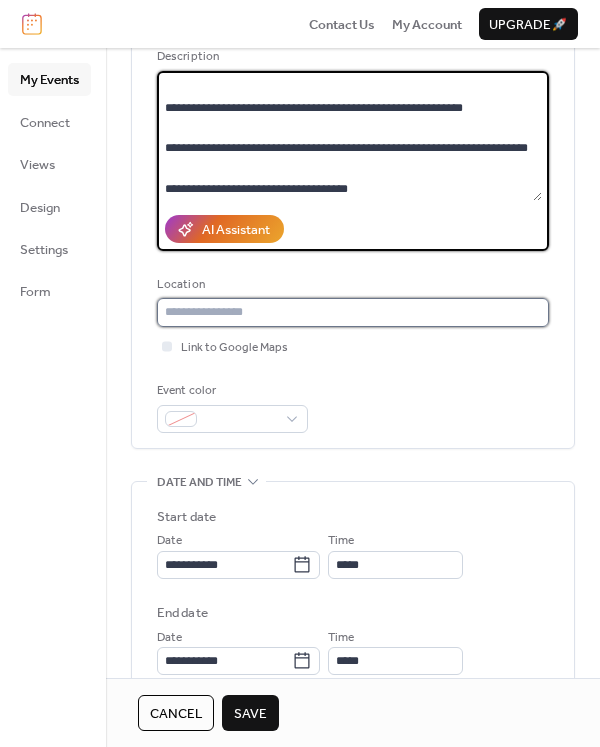 click at bounding box center (353, 312) 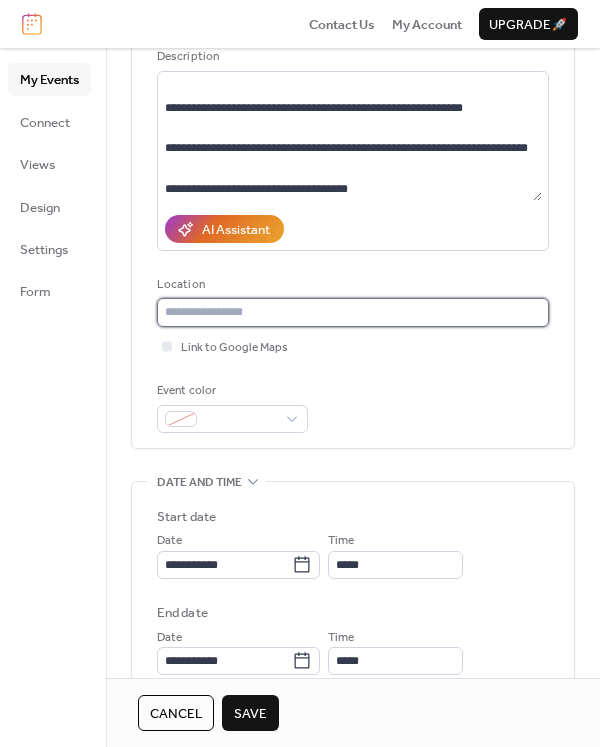 click at bounding box center (353, 312) 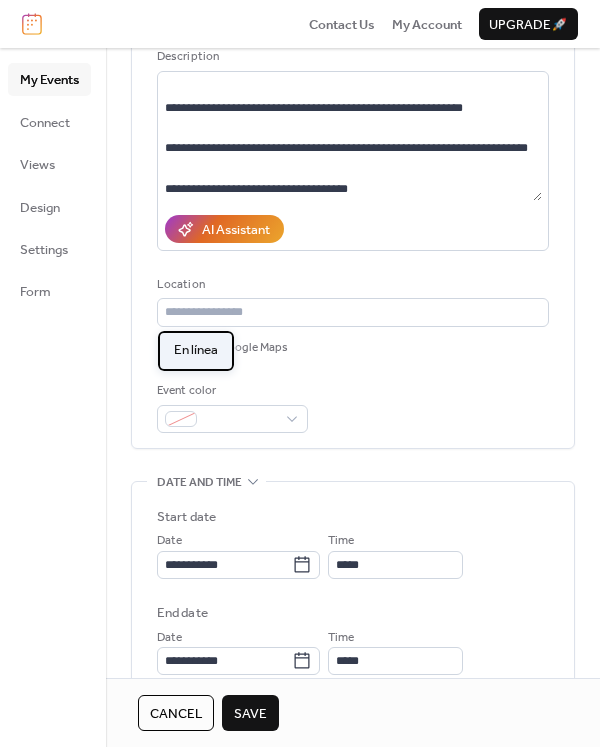 click on "En línea" at bounding box center [196, 350] 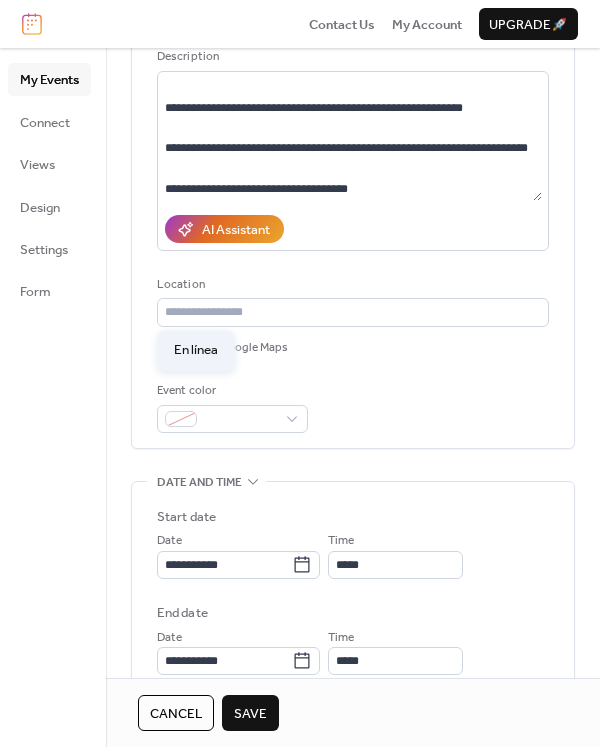 type on "********" 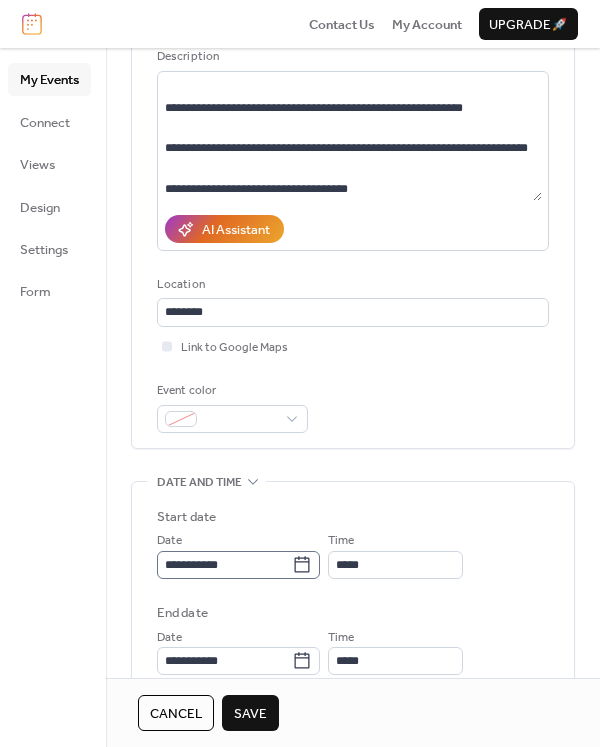 click 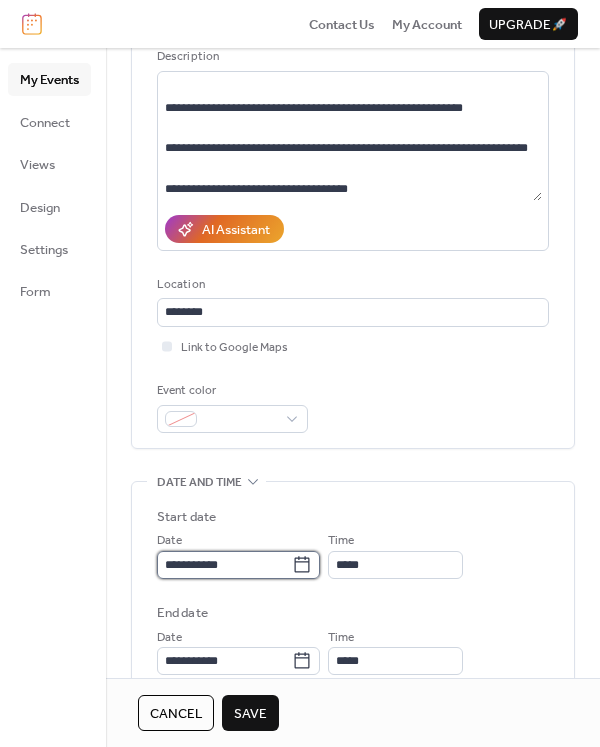click on "**********" at bounding box center [224, 565] 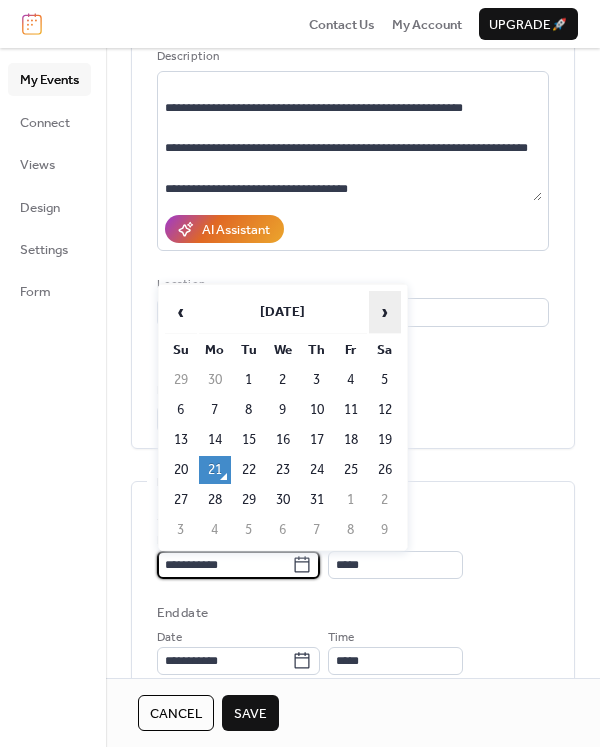 click on "›" at bounding box center [385, 312] 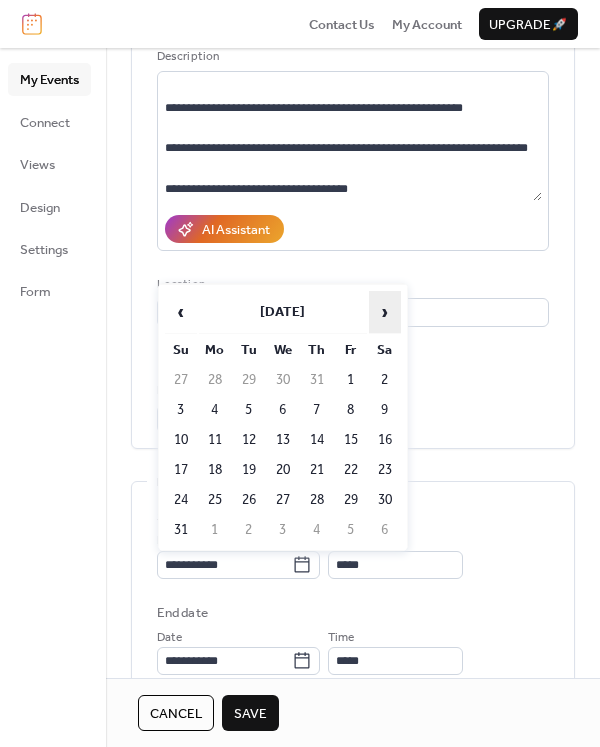 click on "›" at bounding box center [385, 312] 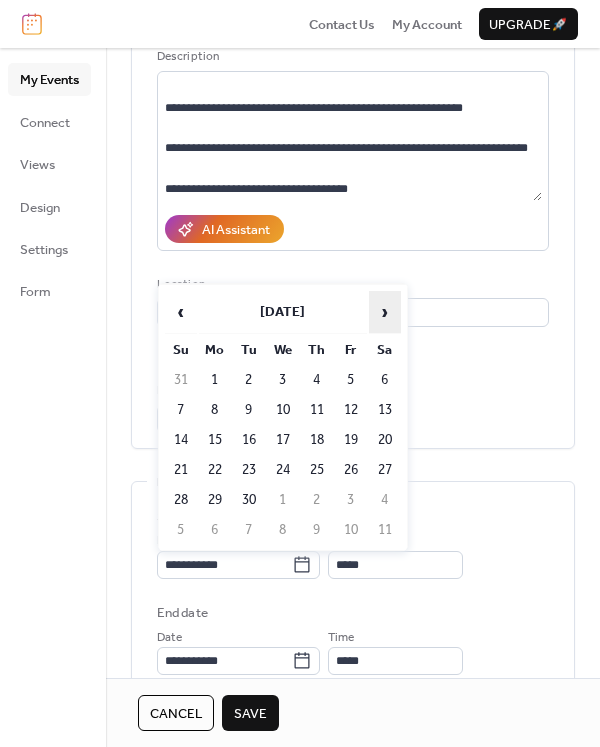 click on "›" at bounding box center [385, 312] 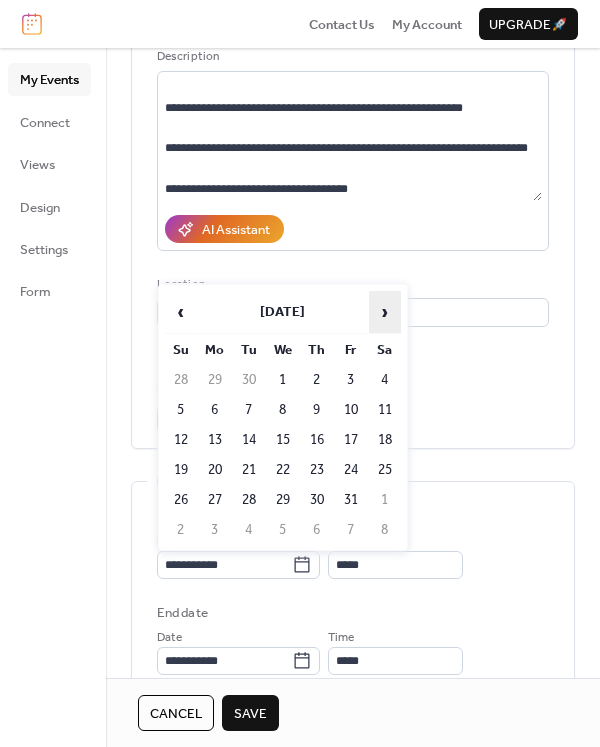 click on "›" at bounding box center [385, 312] 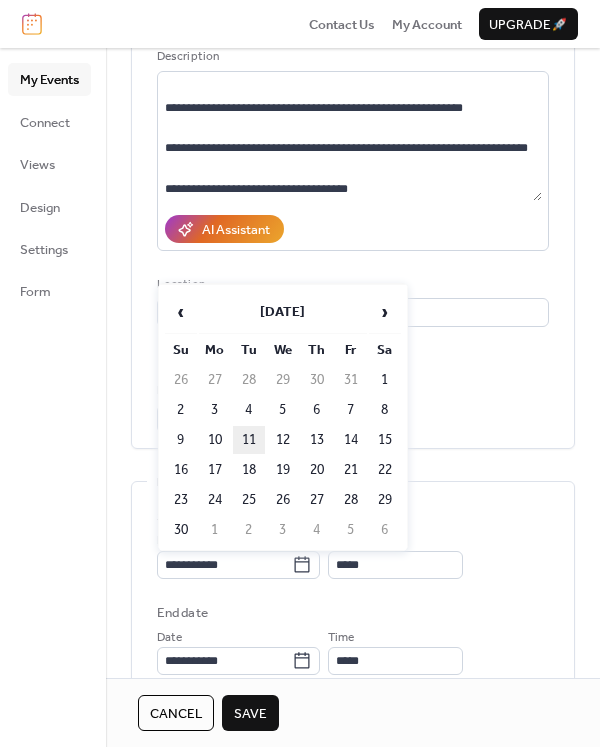 click on "11" at bounding box center [249, 440] 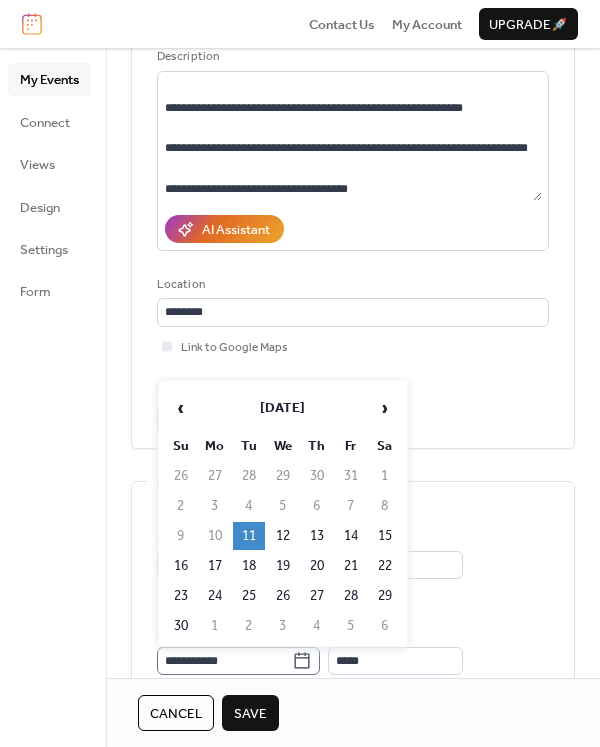 click 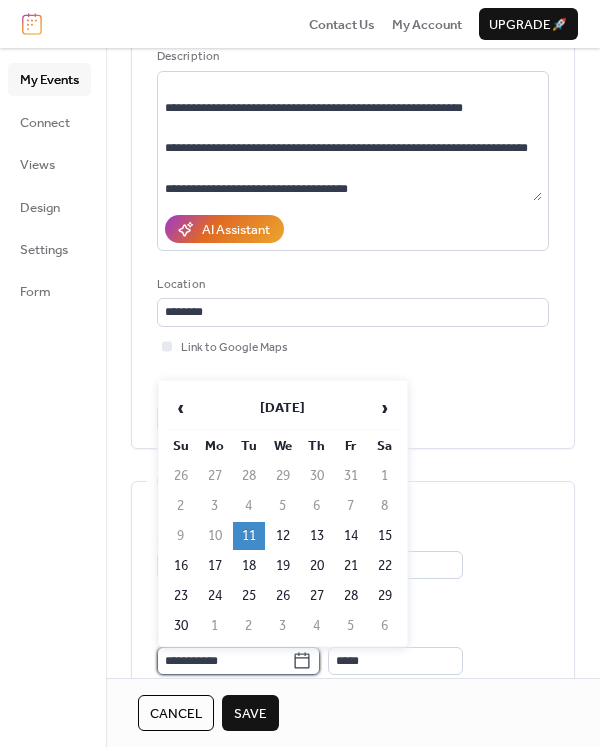 click on "**********" at bounding box center (224, 661) 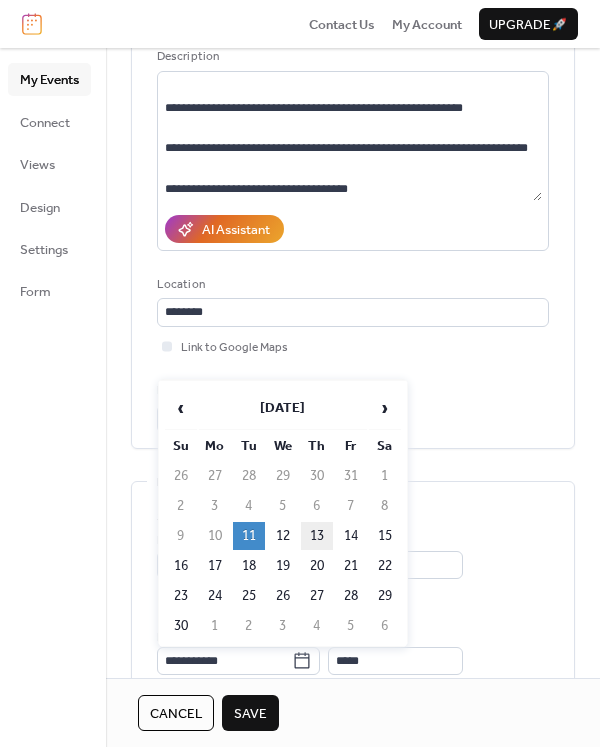 click on "13" at bounding box center [317, 536] 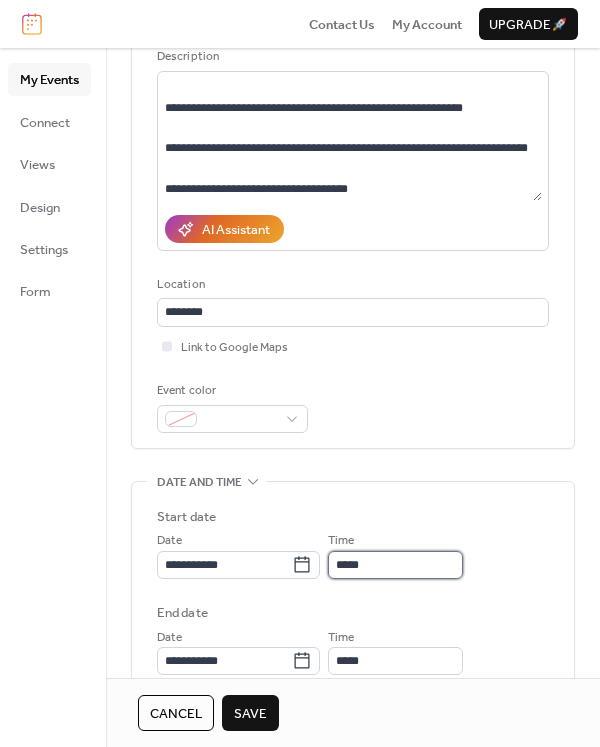 click on "*****" at bounding box center [395, 565] 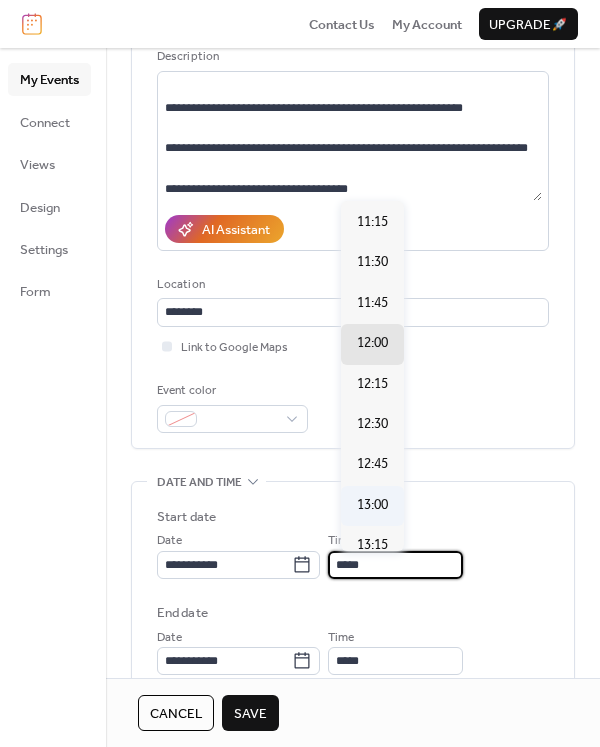 scroll, scrollTop: 1340, scrollLeft: 0, axis: vertical 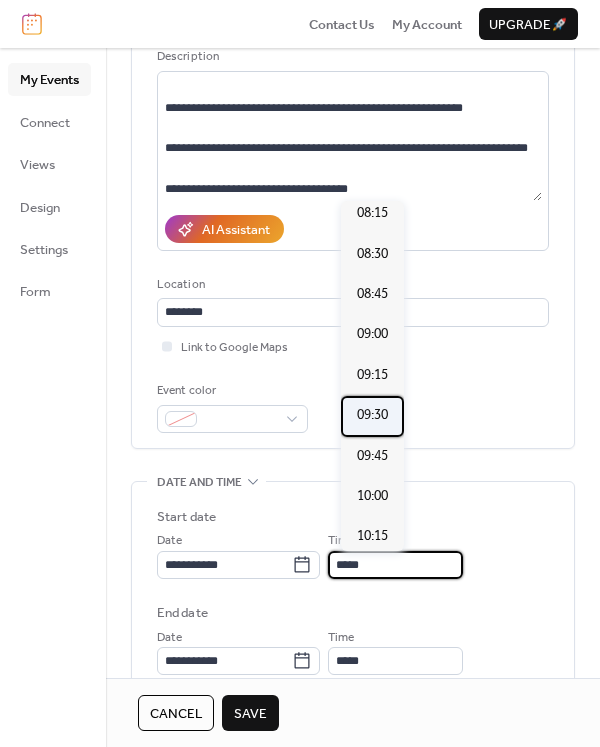click on "09:30" at bounding box center (372, 415) 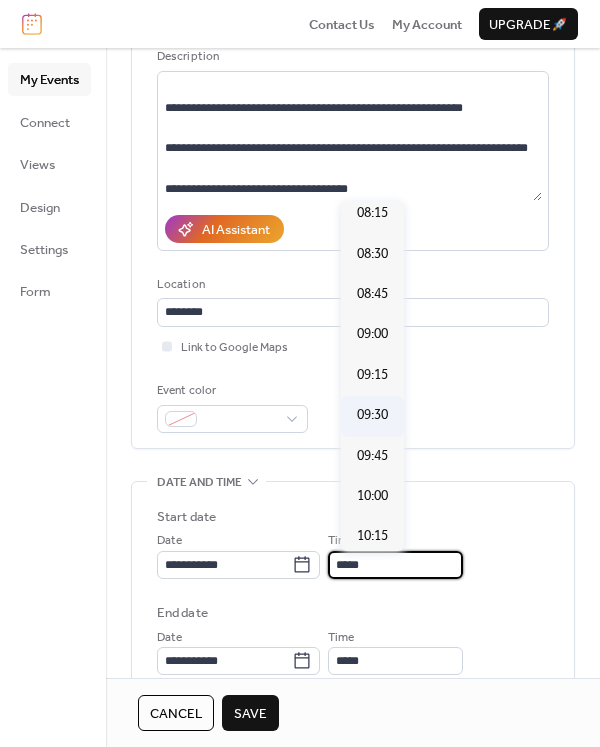type on "*****" 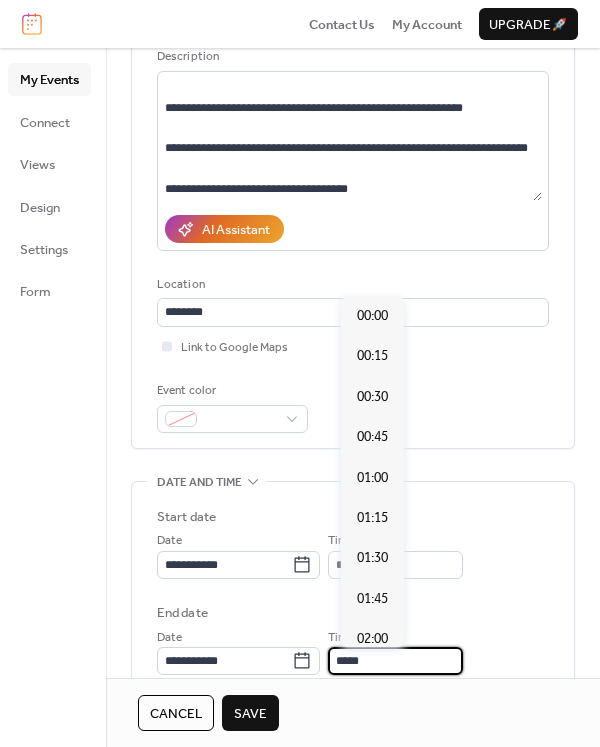 click on "*****" at bounding box center (395, 661) 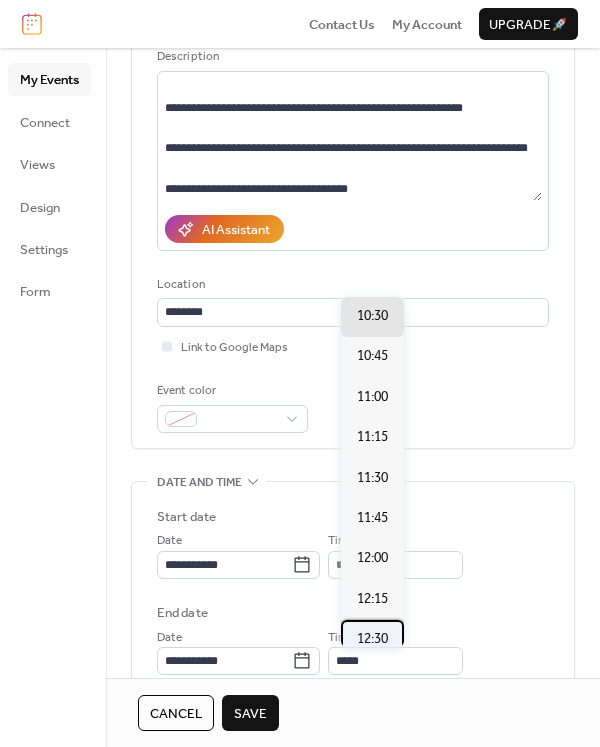 click on "12:30" at bounding box center [372, 639] 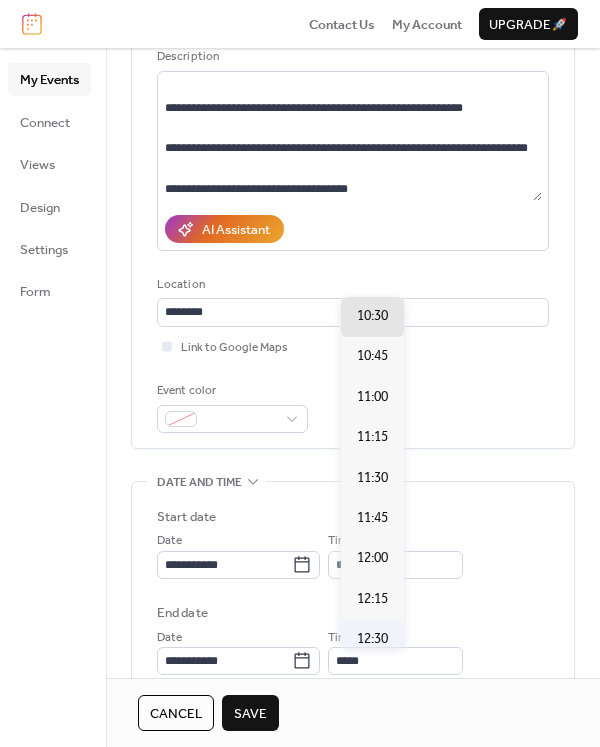 type on "*****" 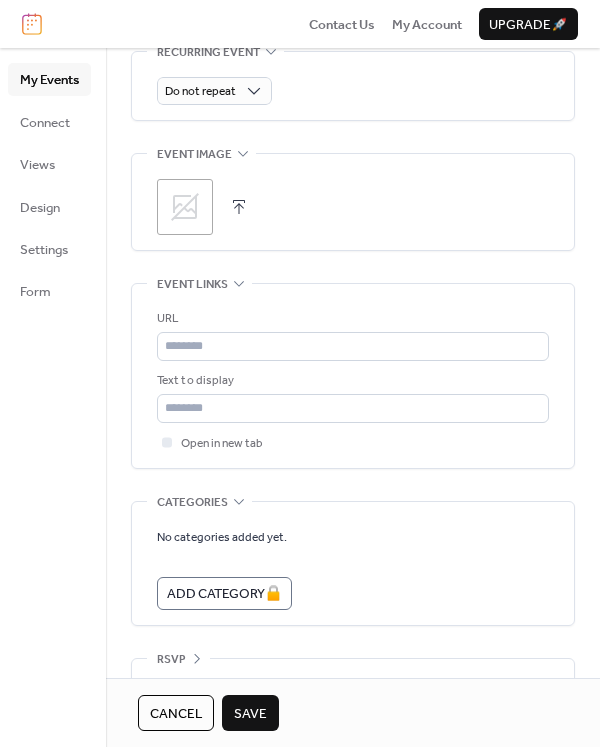 scroll, scrollTop: 1000, scrollLeft: 0, axis: vertical 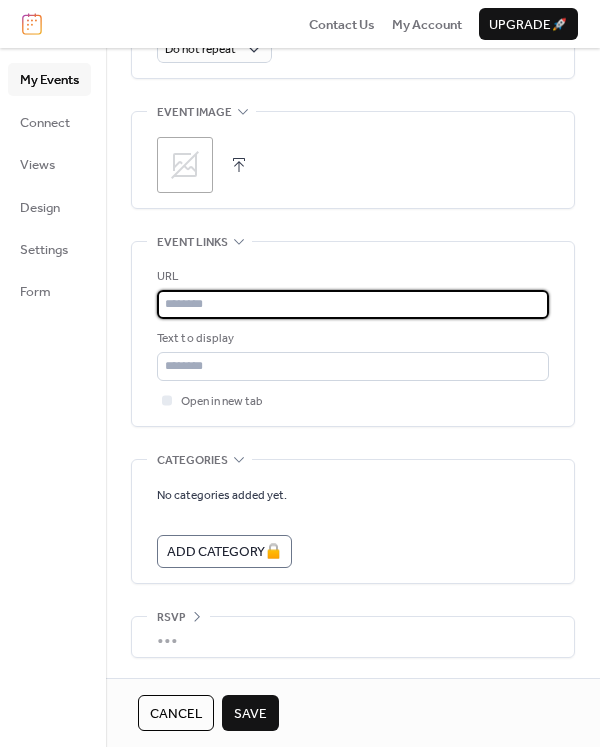 click at bounding box center [353, 304] 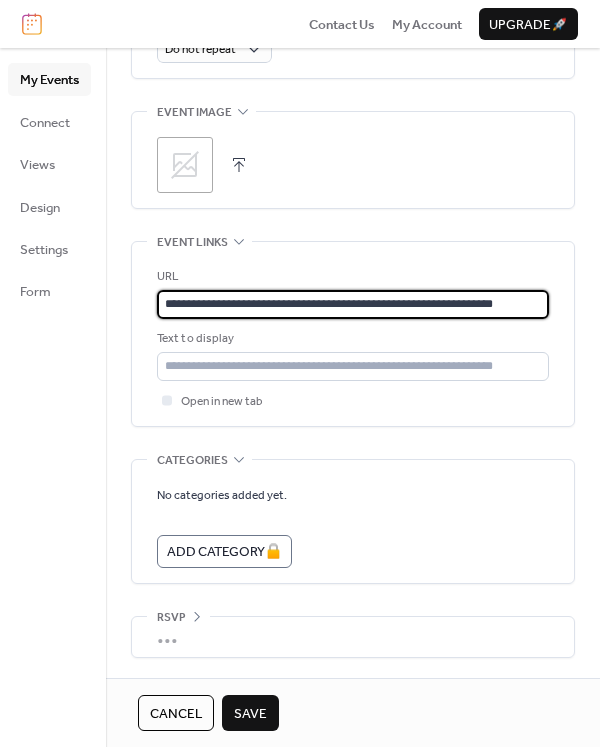 type on "**********" 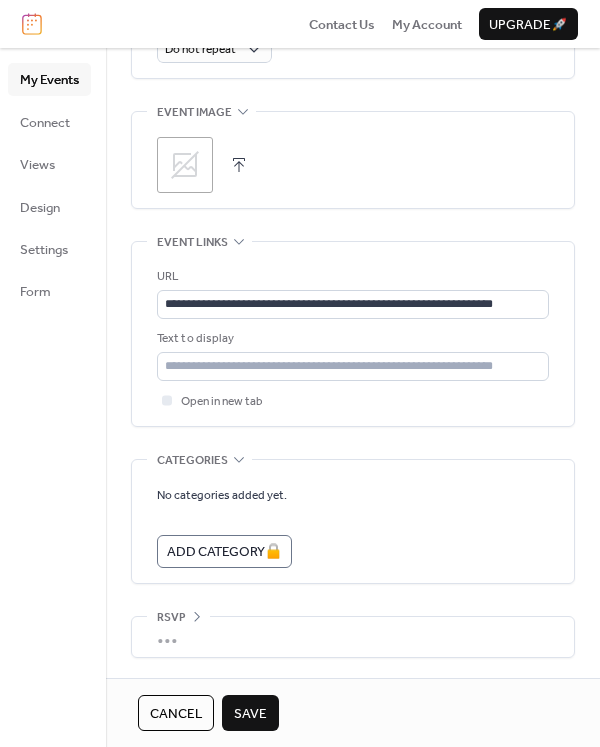click on "**********" at bounding box center [353, 334] 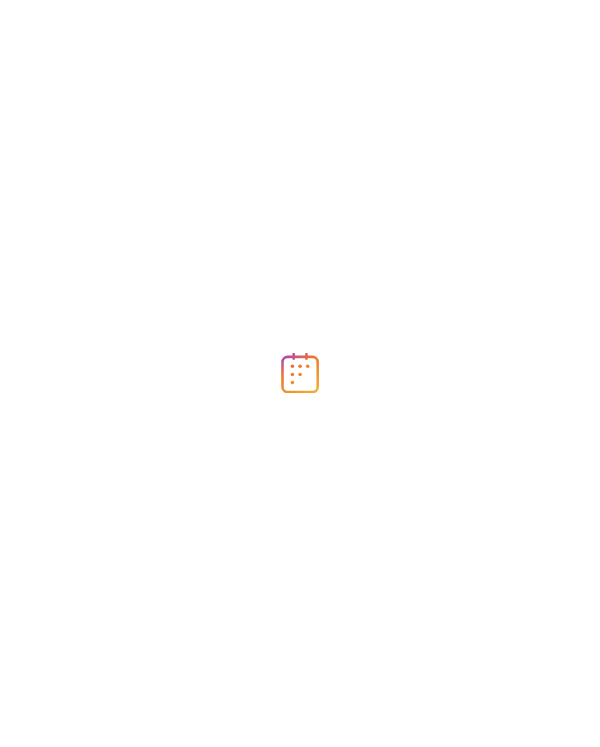 scroll, scrollTop: 0, scrollLeft: 0, axis: both 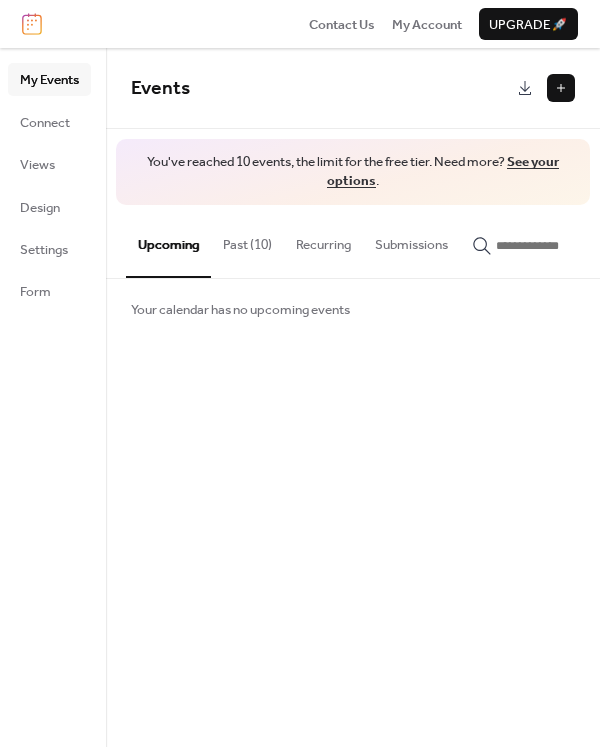 click at bounding box center [561, 88] 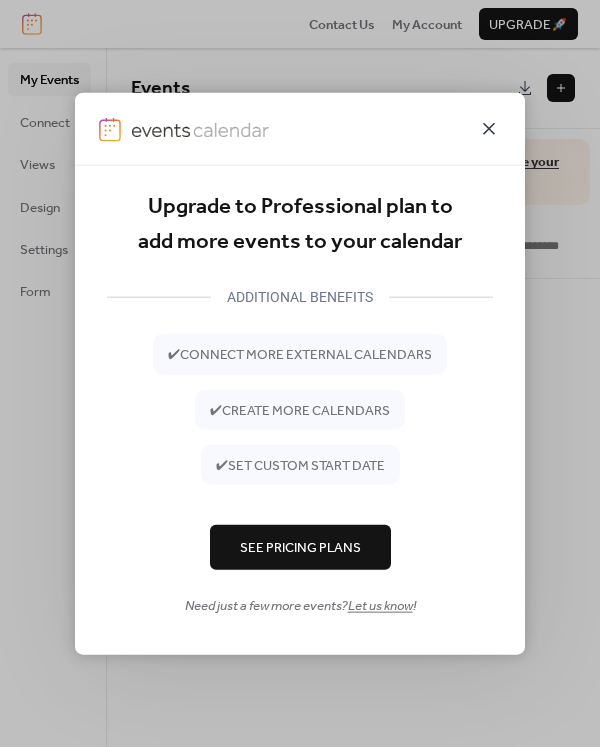 click 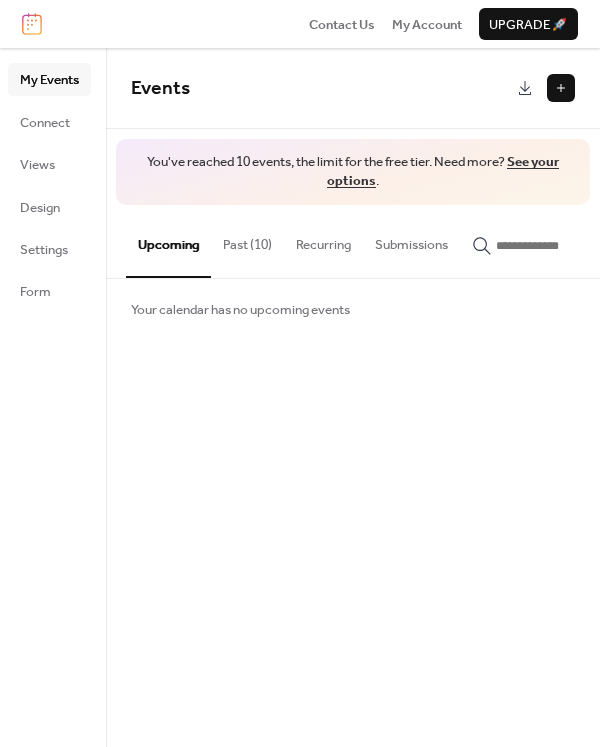 click on "Past (10)" at bounding box center [247, 240] 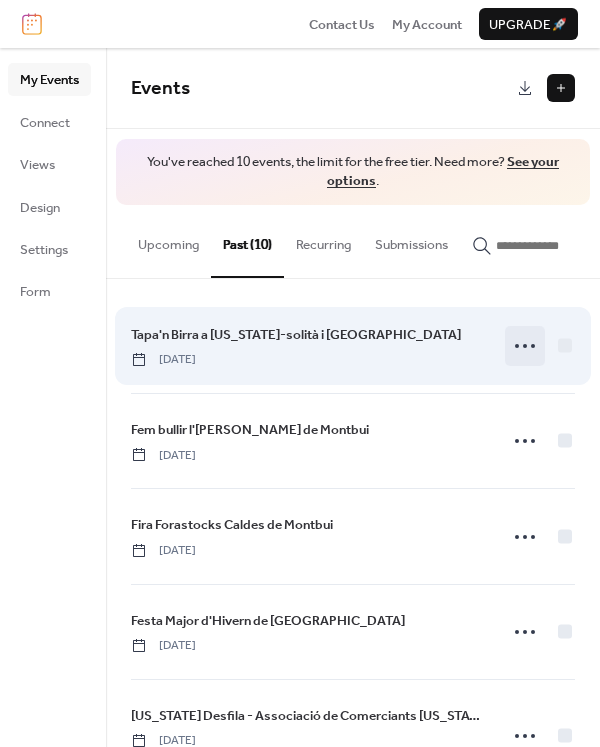 click 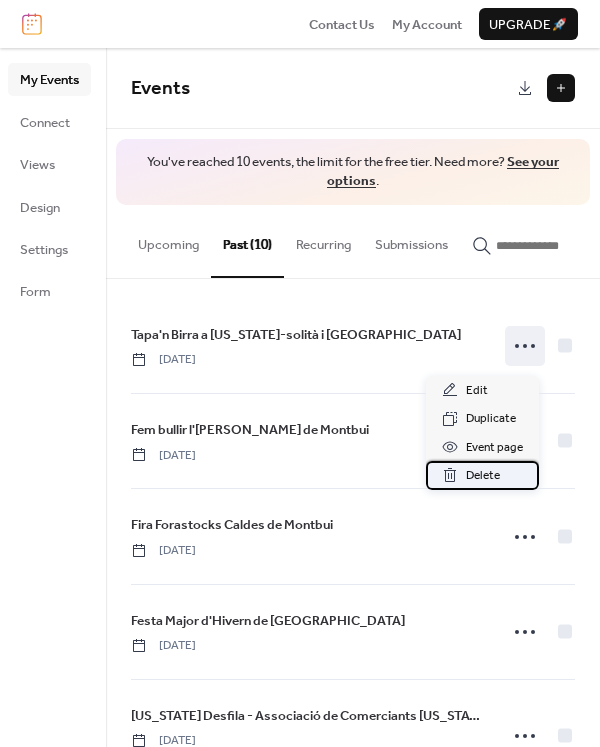click on "Delete" at bounding box center [483, 476] 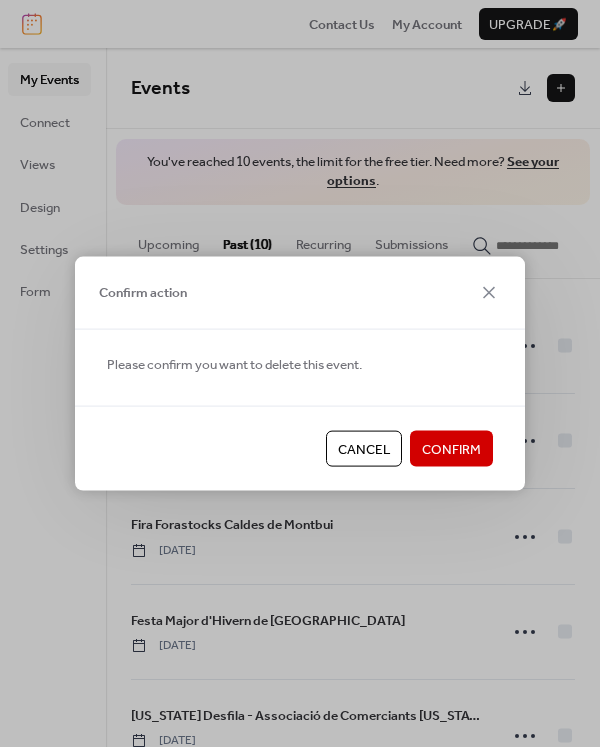 click on "Confirm" at bounding box center [451, 450] 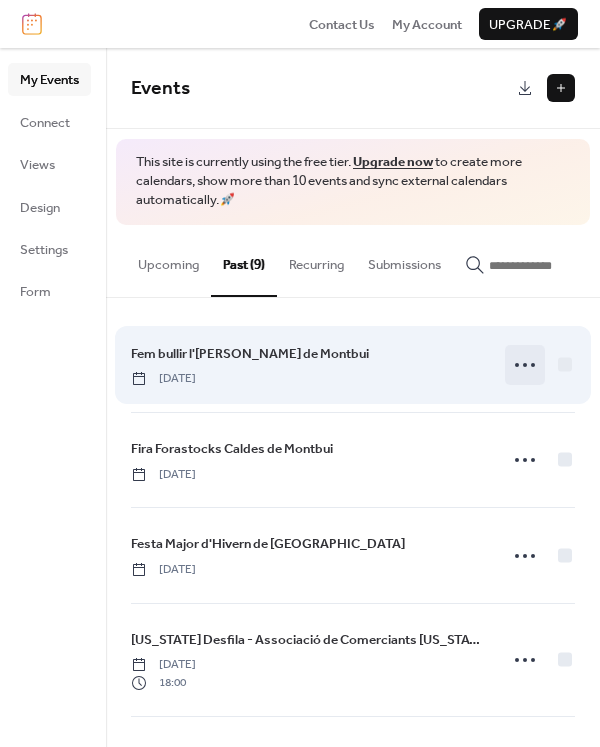 click 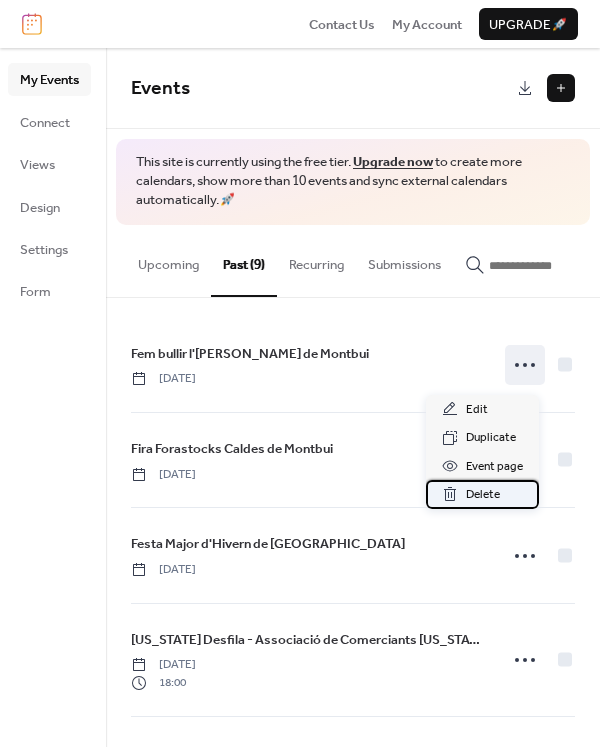 click on "Delete" at bounding box center [483, 495] 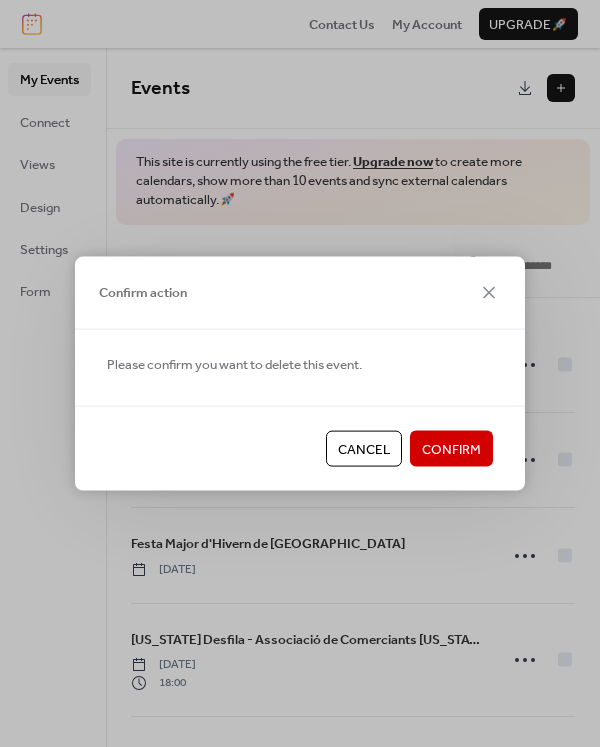 click on "Confirm" at bounding box center [451, 450] 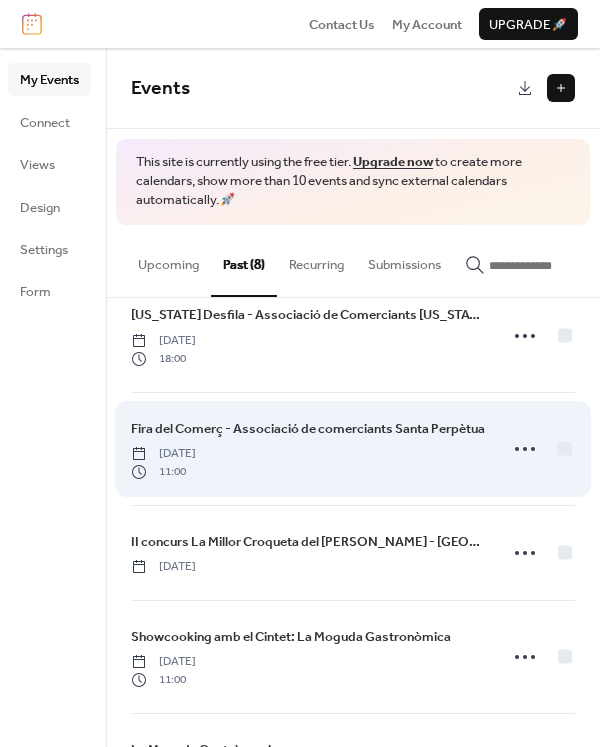 scroll, scrollTop: 447, scrollLeft: 0, axis: vertical 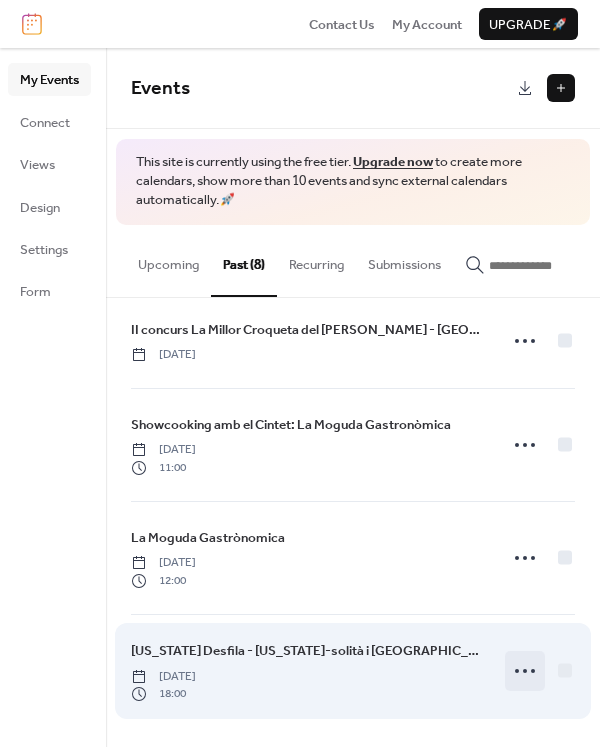 click 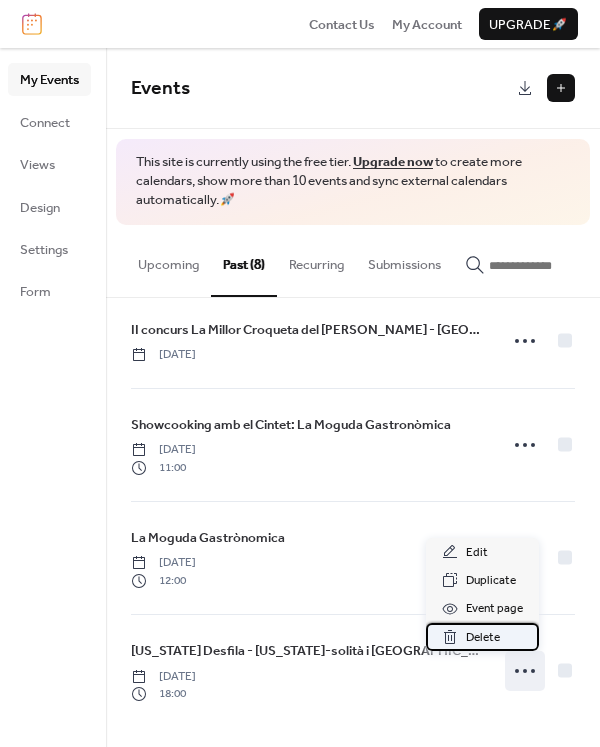 click on "Delete" at bounding box center [483, 638] 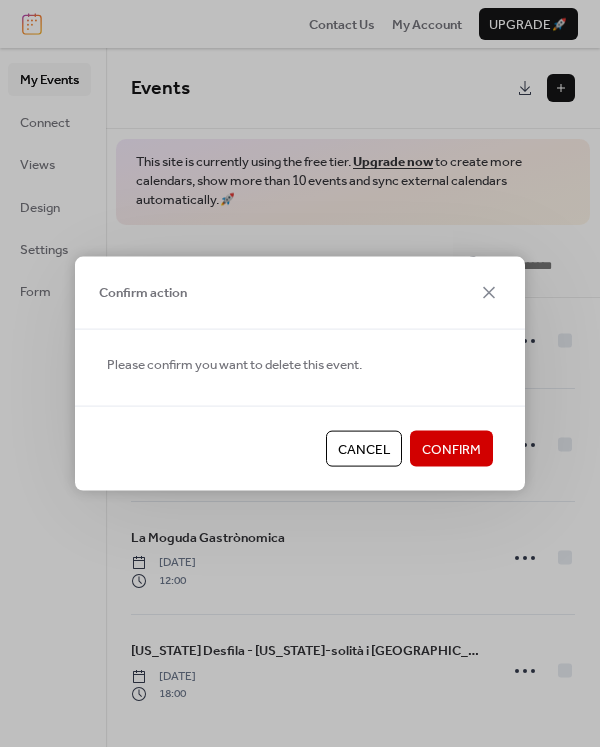 click on "Confirm" at bounding box center (451, 450) 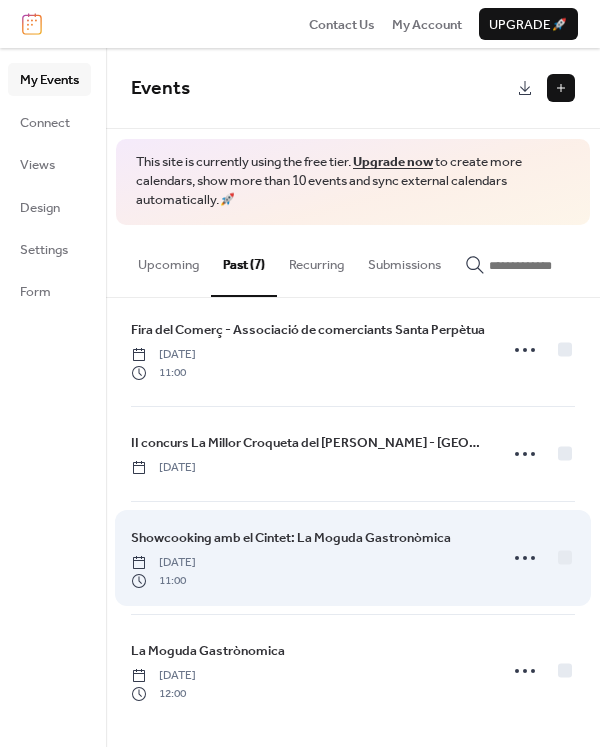 scroll, scrollTop: 334, scrollLeft: 0, axis: vertical 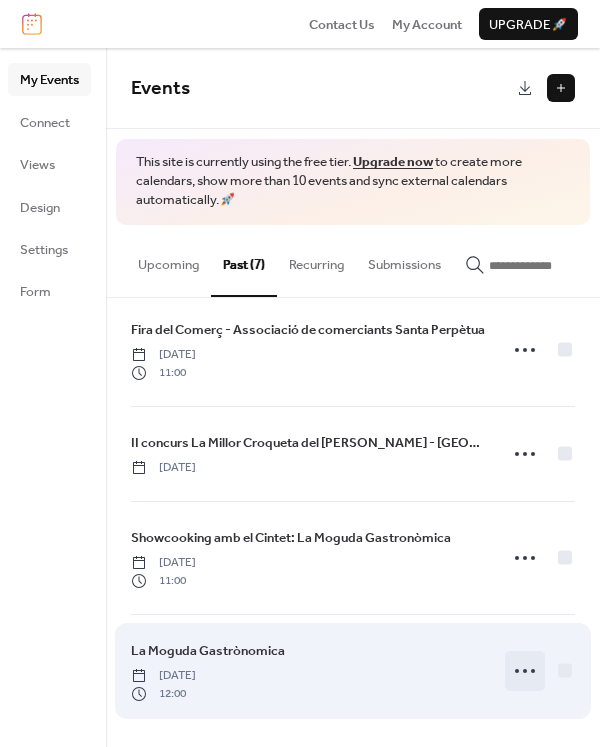 click 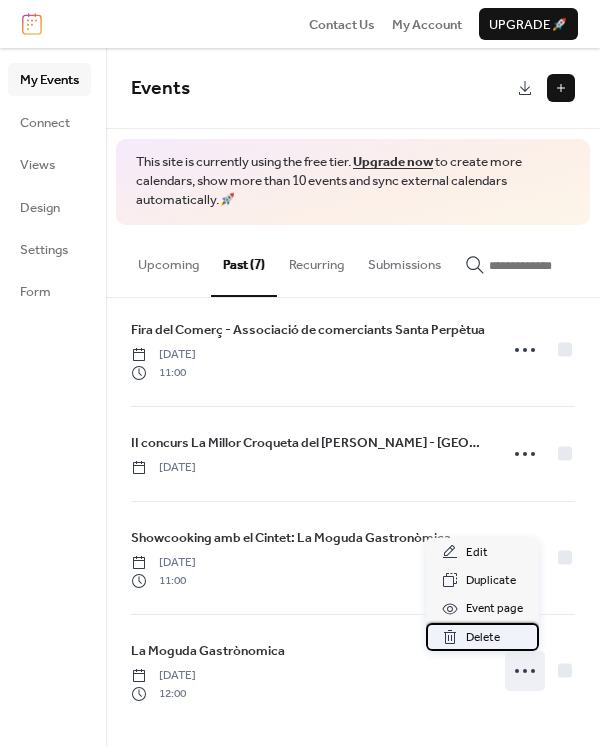 click on "Delete" at bounding box center (482, 637) 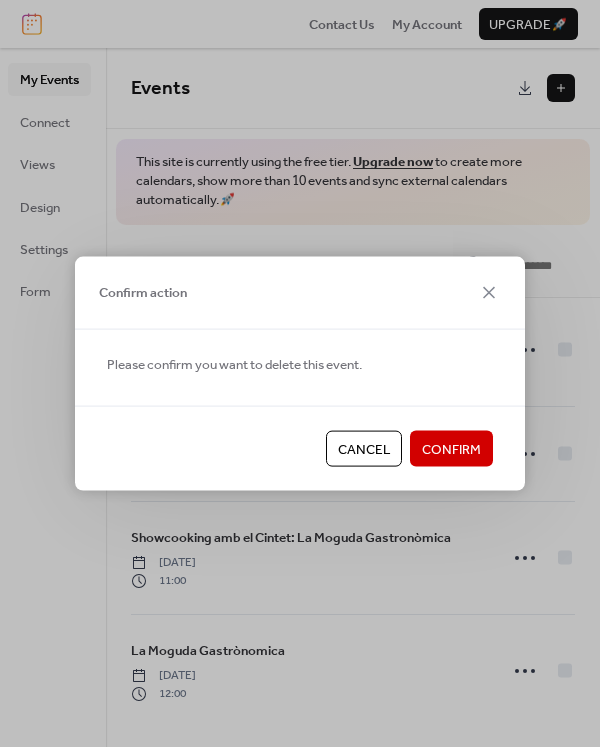 click on "Confirm" at bounding box center (451, 450) 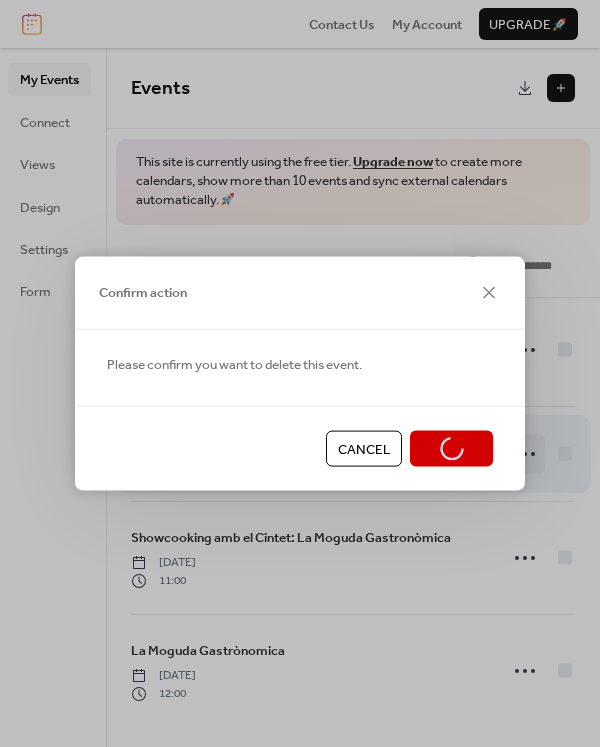 scroll, scrollTop: 221, scrollLeft: 0, axis: vertical 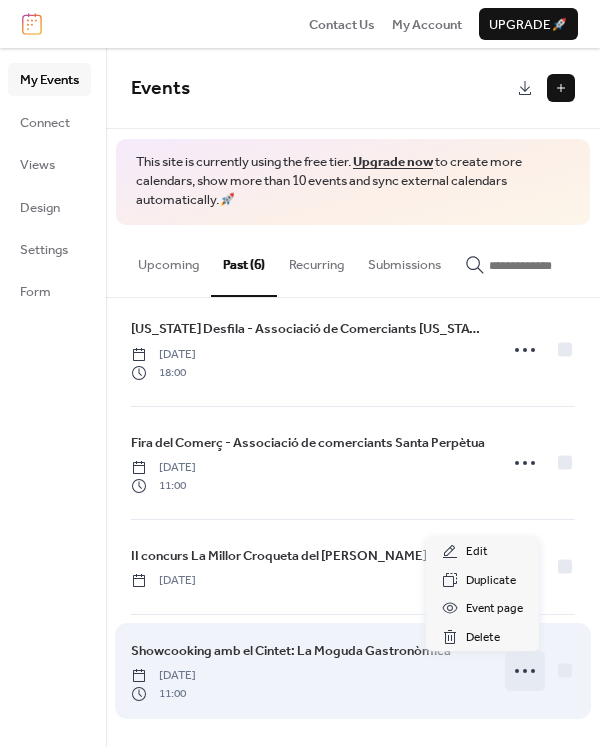 click 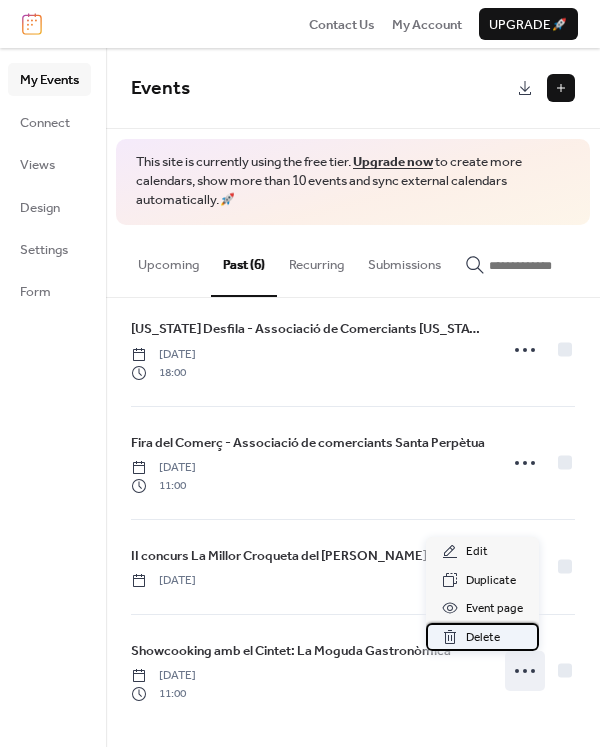 click on "Delete" at bounding box center (482, 637) 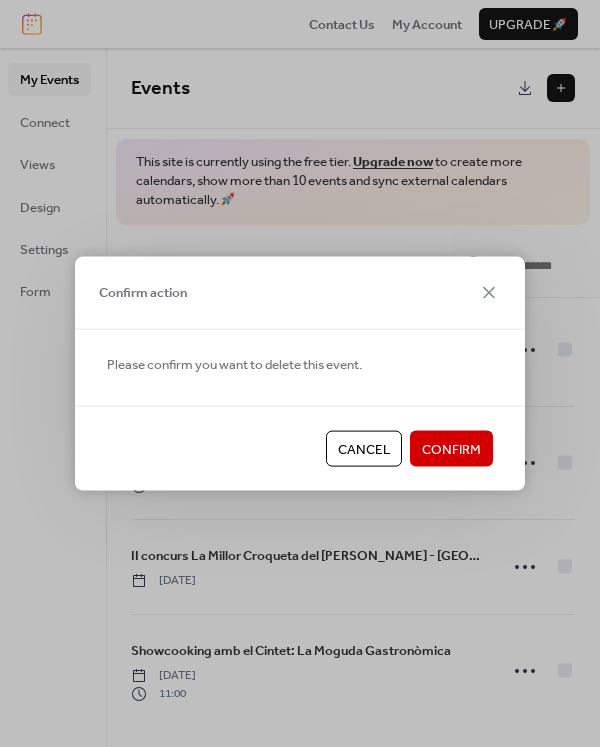 click on "Confirm" at bounding box center (451, 450) 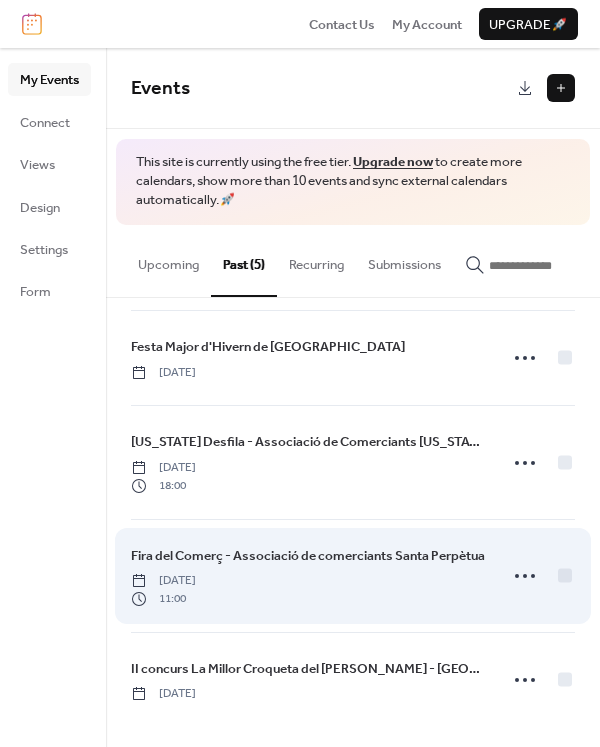 scroll, scrollTop: 108, scrollLeft: 0, axis: vertical 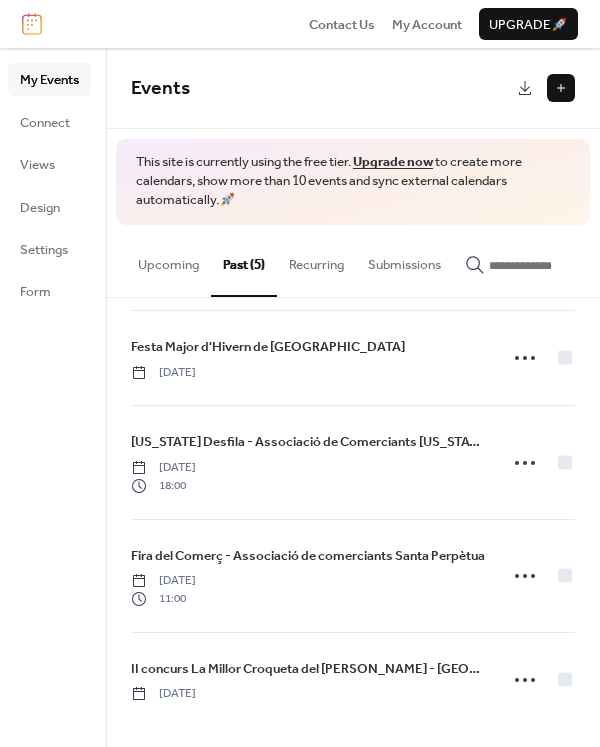 click on "Upcoming" at bounding box center (168, 260) 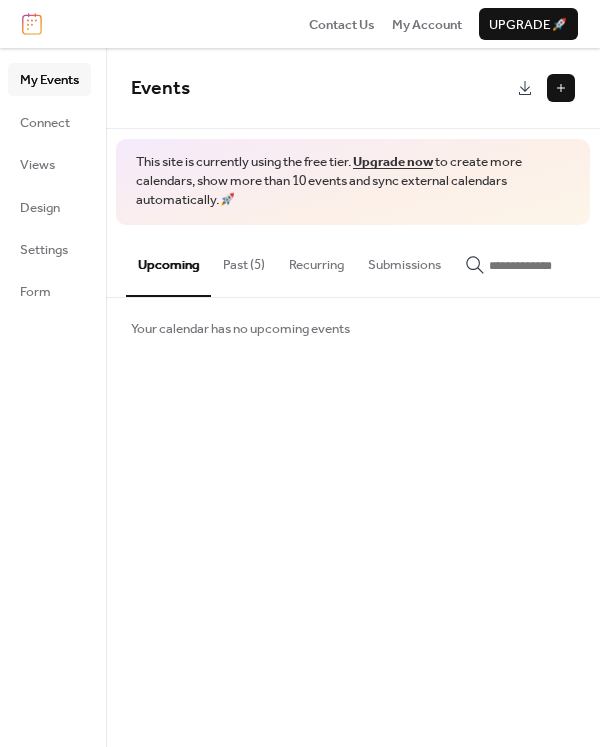 click at bounding box center [561, 88] 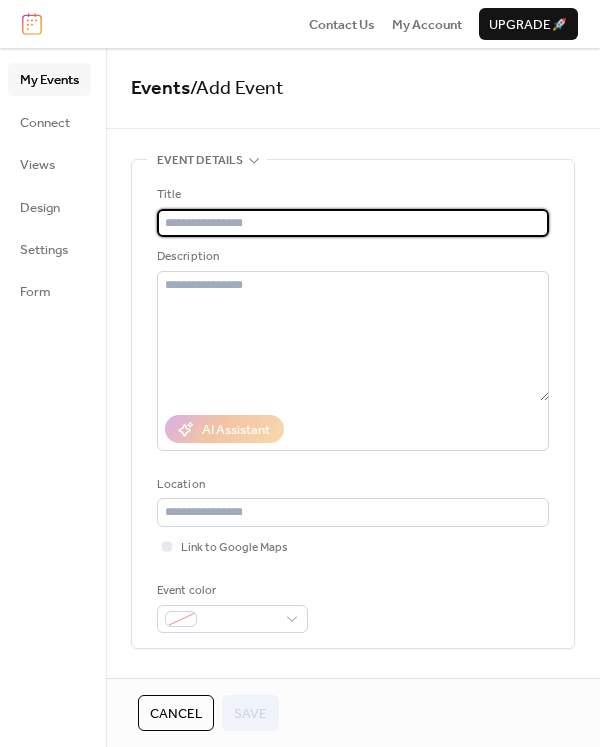 click at bounding box center [353, 223] 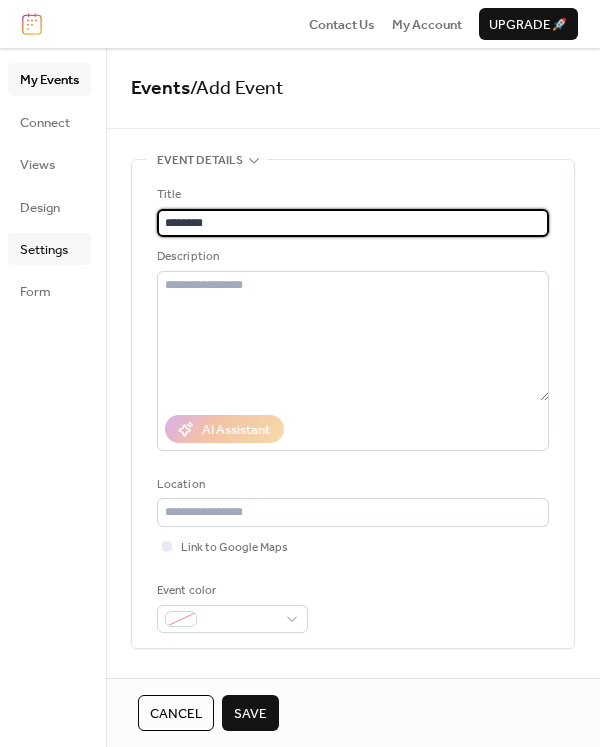 type on "********" 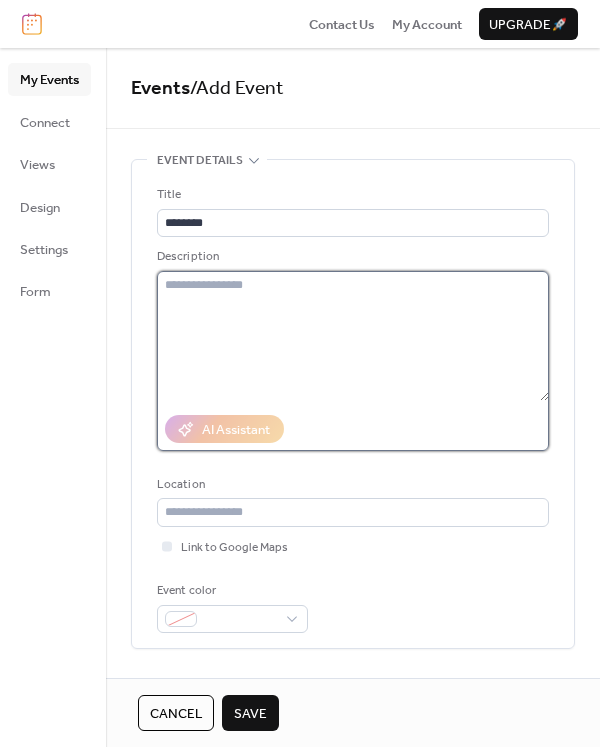 click at bounding box center (353, 336) 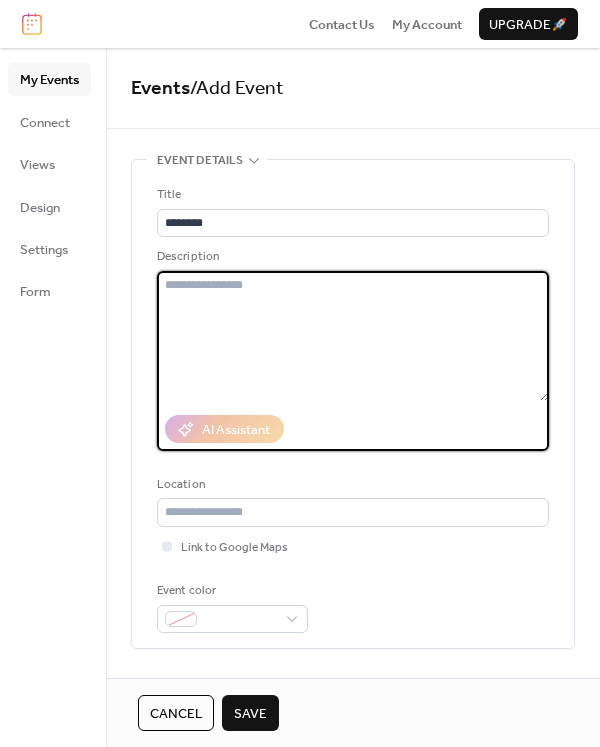 paste on "**********" 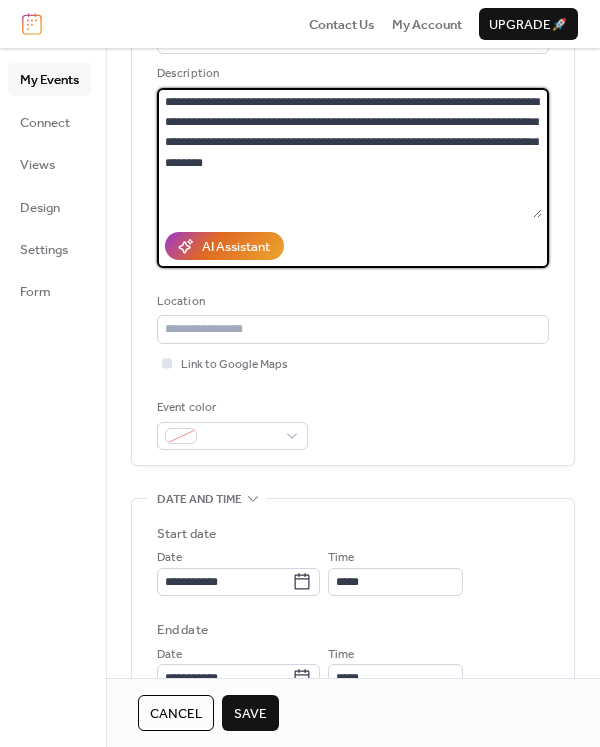 scroll, scrollTop: 200, scrollLeft: 0, axis: vertical 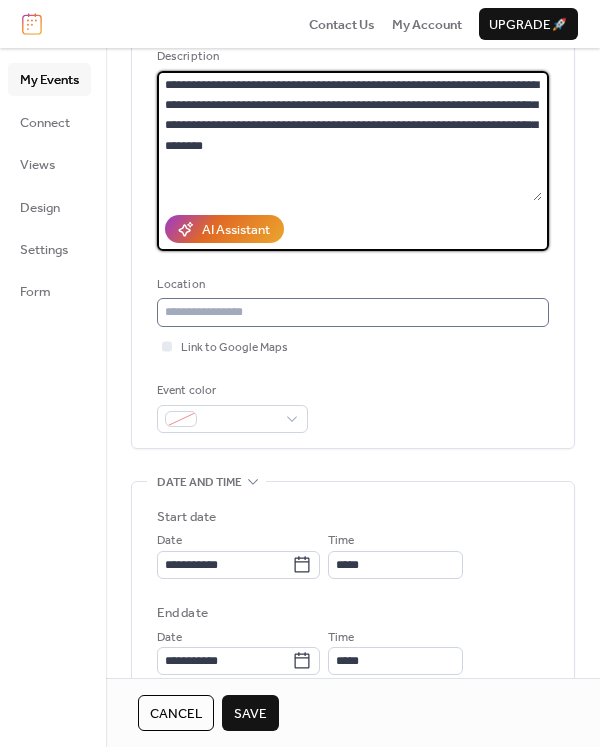 type on "**********" 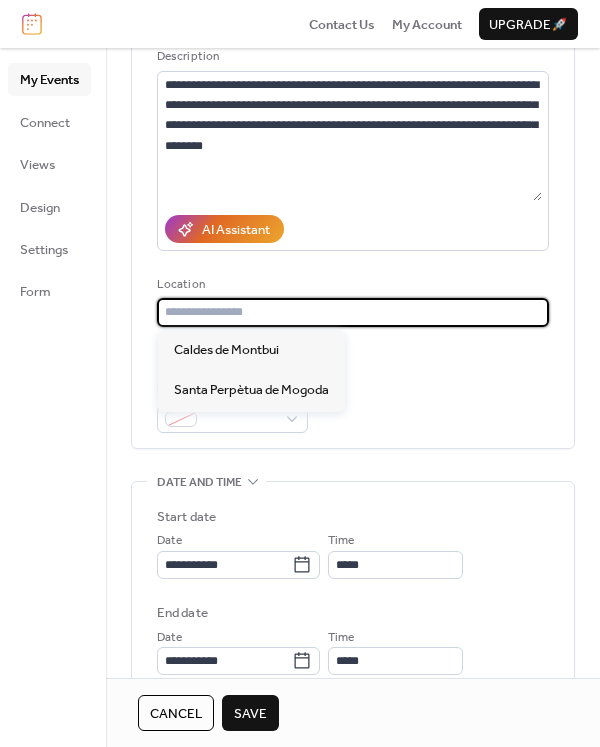 click at bounding box center [353, 312] 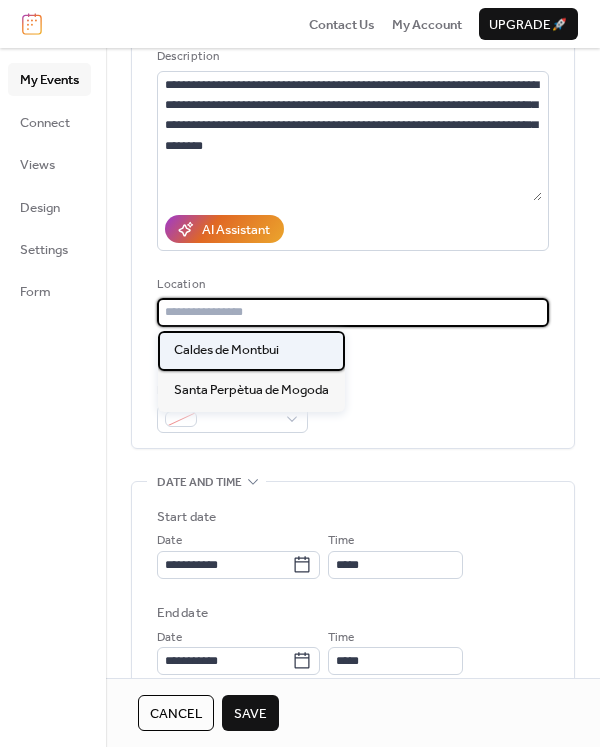 click on "Caldes de Montbui" at bounding box center (226, 350) 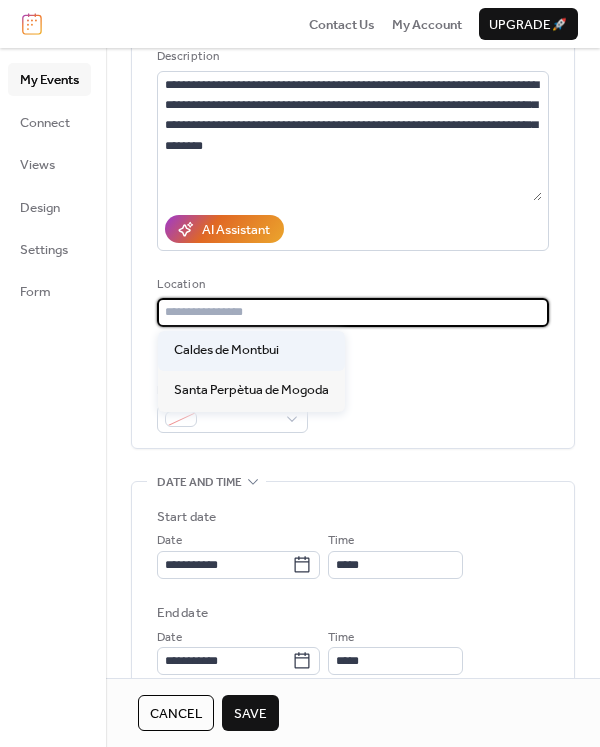 type on "**********" 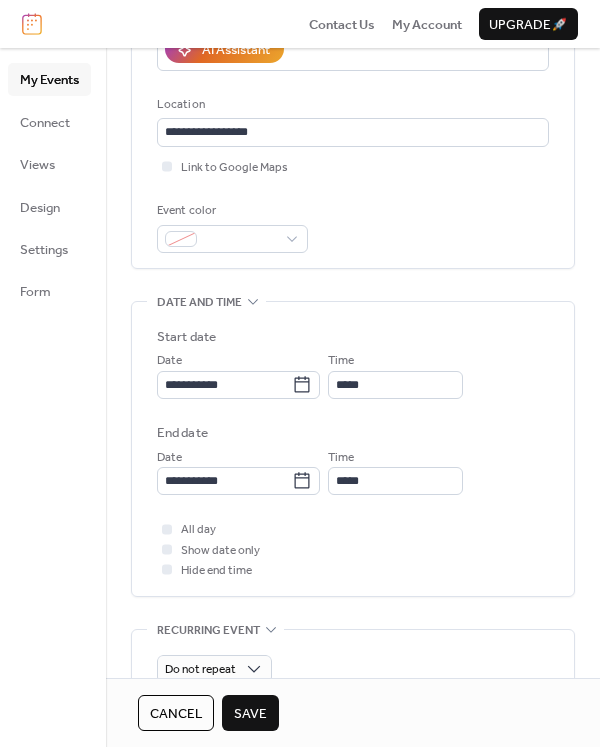 scroll, scrollTop: 400, scrollLeft: 0, axis: vertical 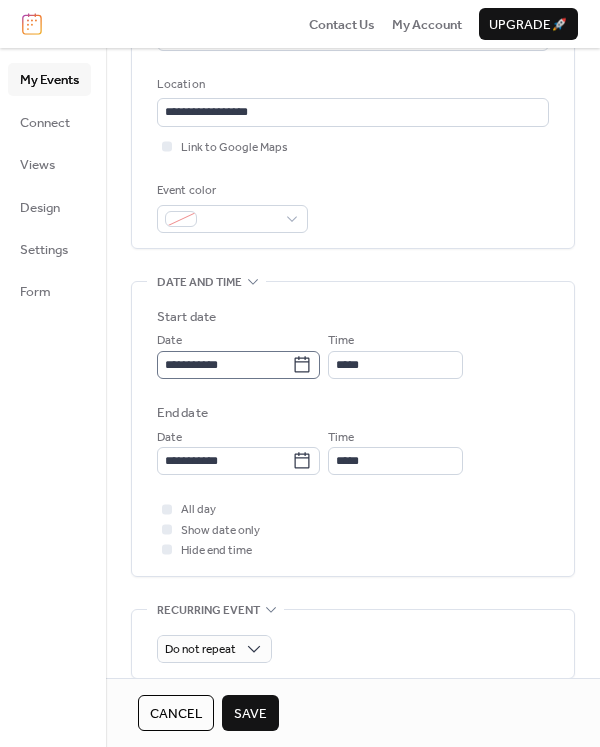 click on "**********" at bounding box center [238, 365] 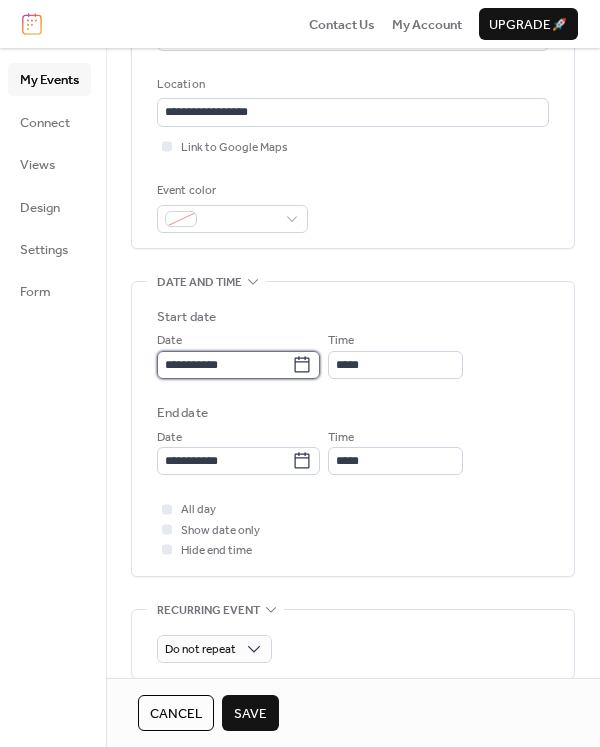 click on "**********" at bounding box center [224, 365] 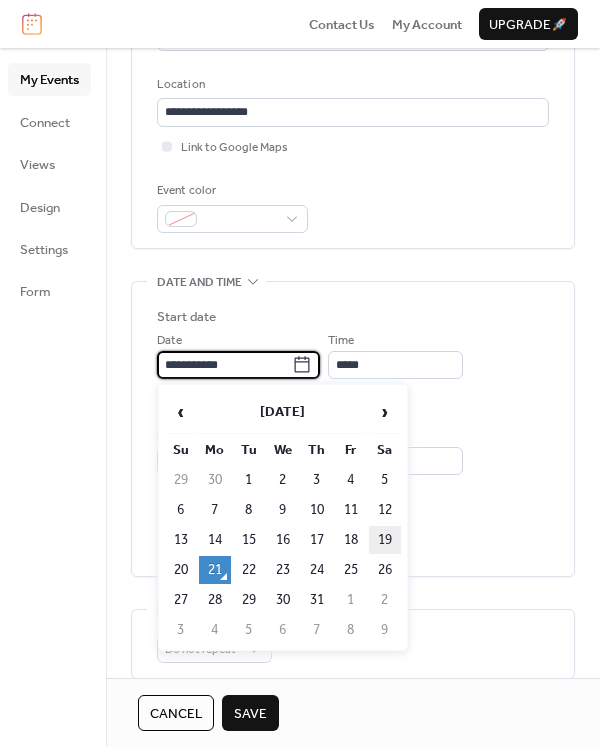 click on "19" at bounding box center (385, 540) 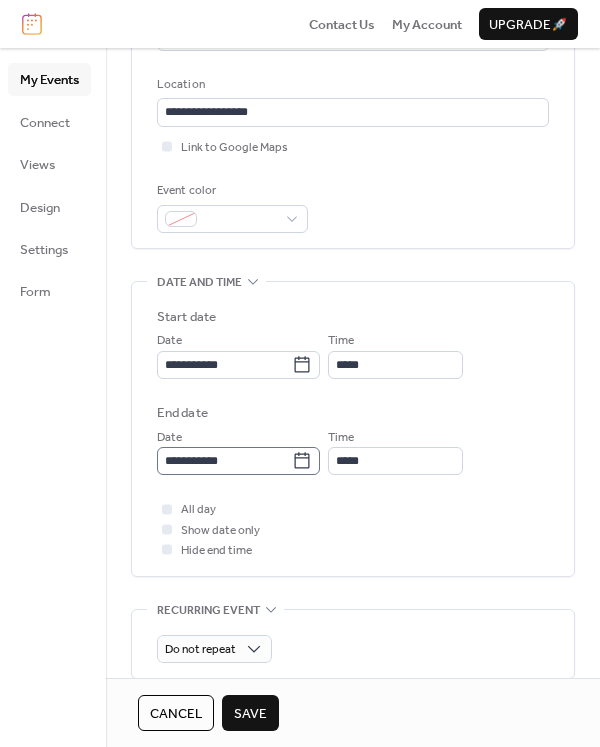 click 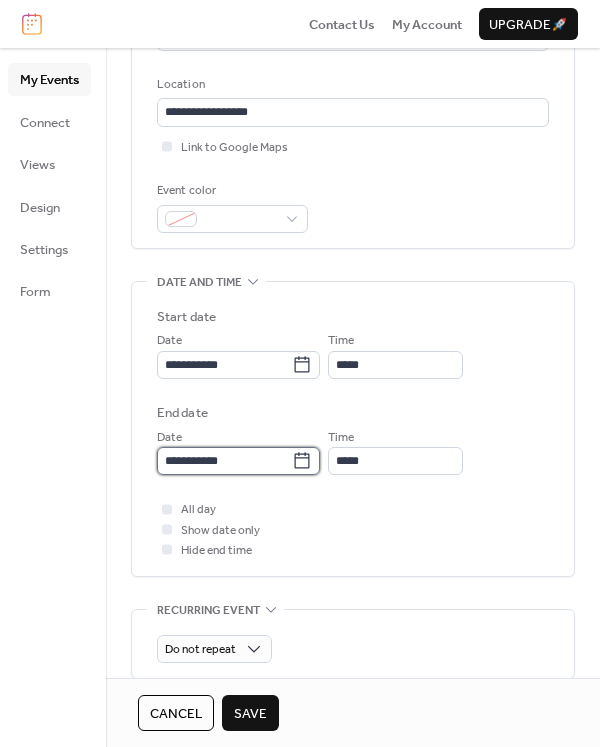 click on "**********" at bounding box center [224, 461] 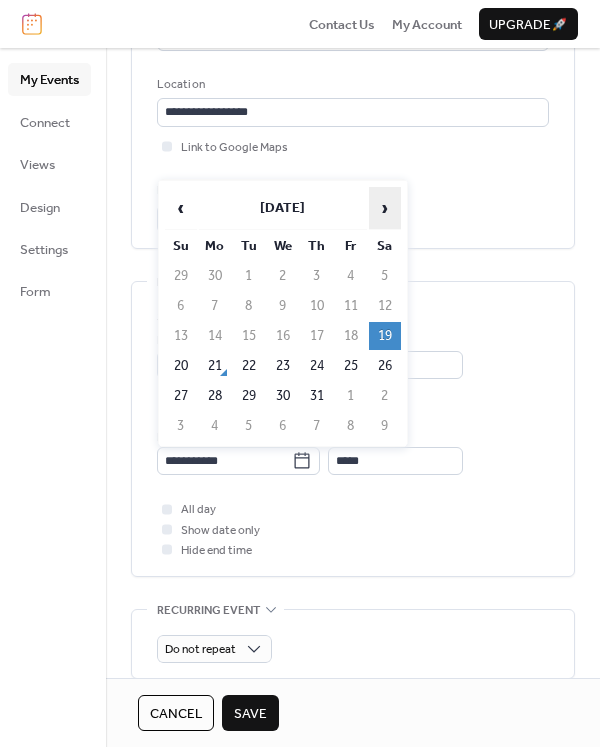 click on "›" at bounding box center (385, 208) 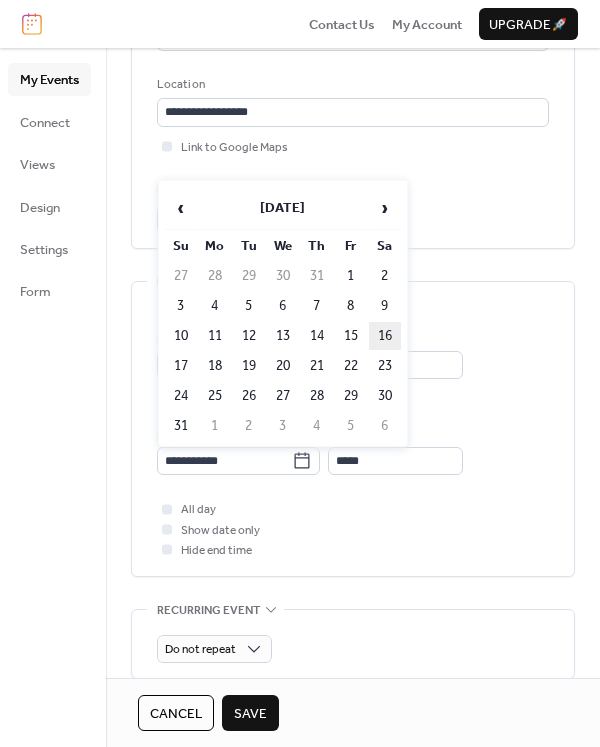 click on "16" at bounding box center (385, 336) 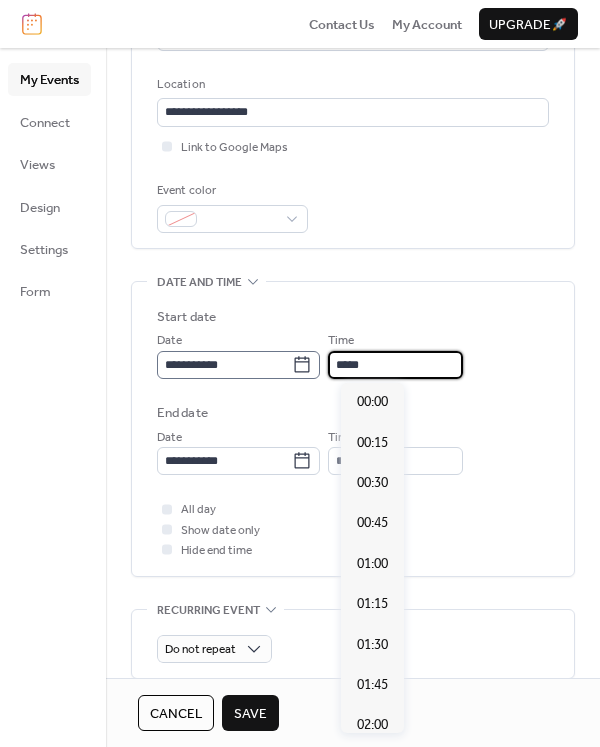 scroll, scrollTop: 1940, scrollLeft: 0, axis: vertical 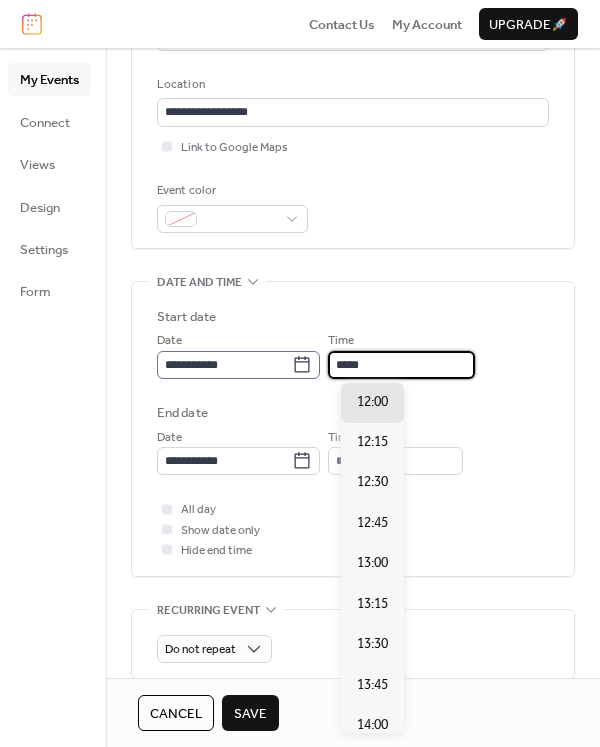 drag, startPoint x: 395, startPoint y: 361, endPoint x: 312, endPoint y: 376, distance: 84.34453 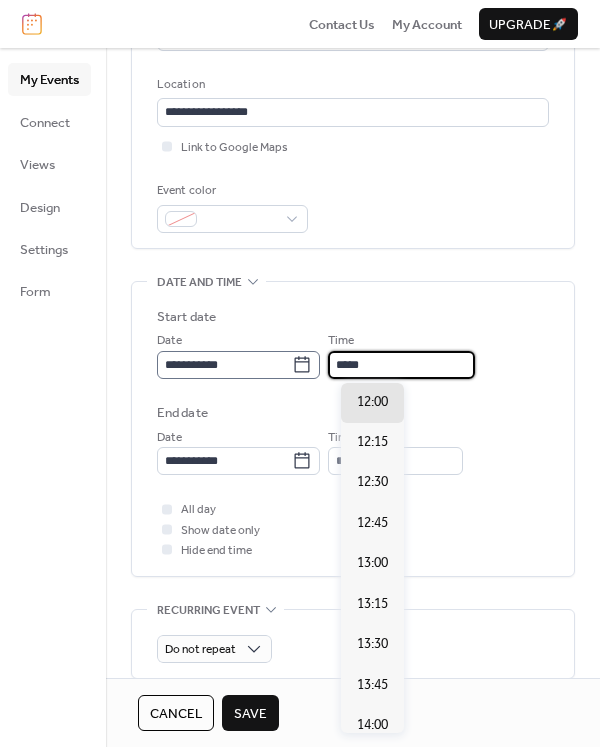 click on "**********" at bounding box center (353, 354) 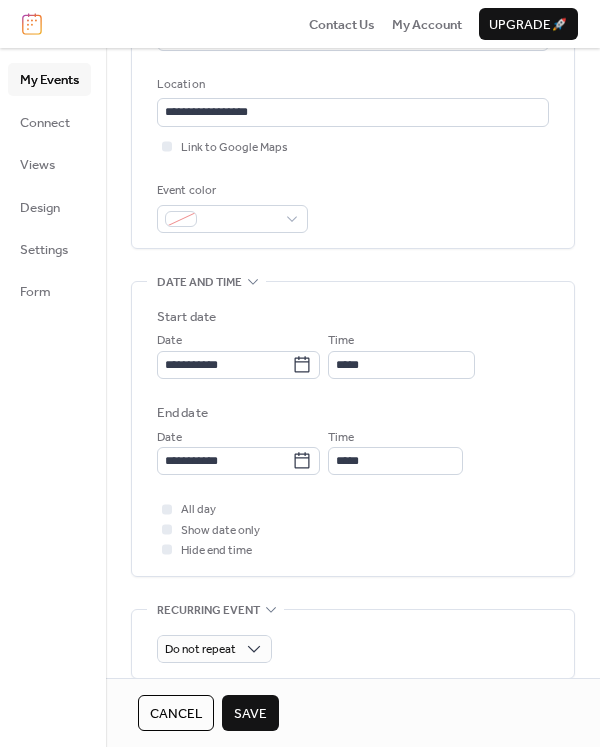 scroll, scrollTop: 0, scrollLeft: 0, axis: both 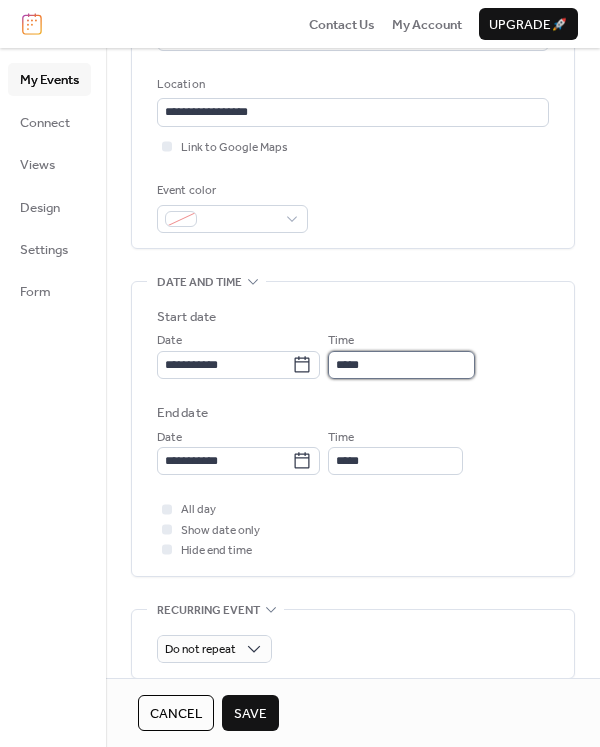 click on "*****" at bounding box center [401, 365] 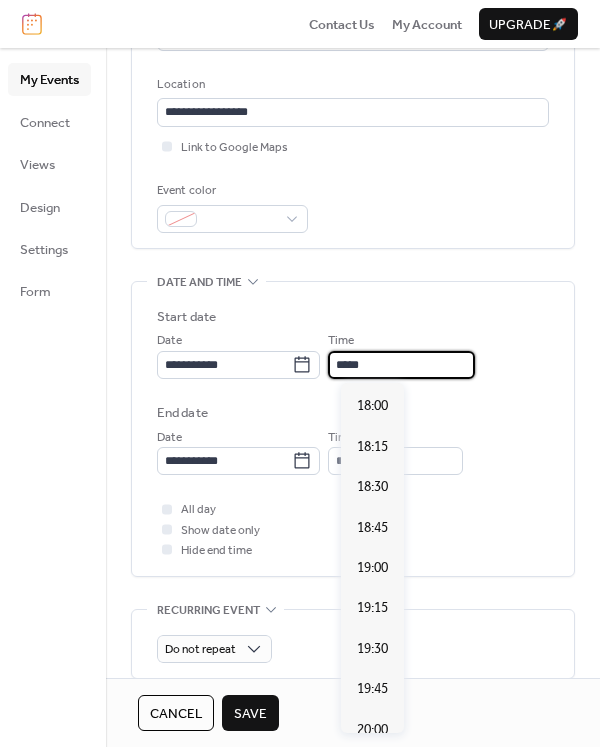 scroll, scrollTop: 2940, scrollLeft: 0, axis: vertical 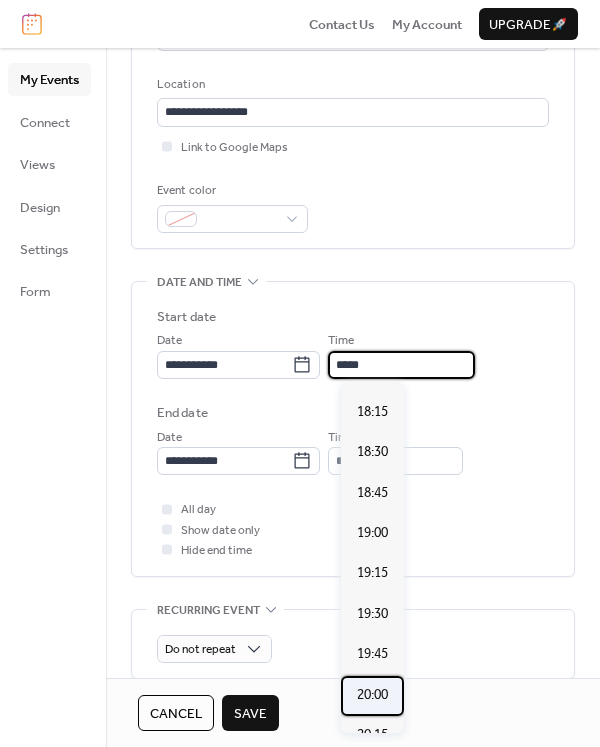 click on "20:00" at bounding box center (372, 695) 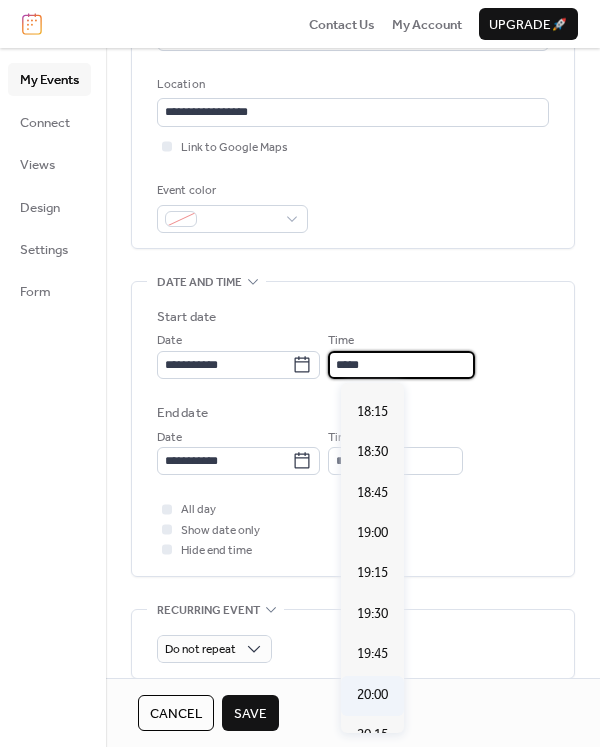 type on "*****" 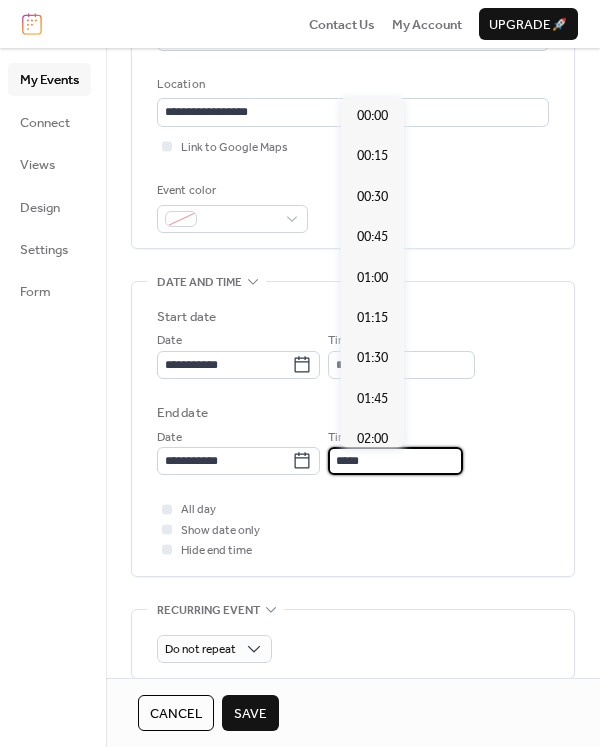 scroll, scrollTop: 3394, scrollLeft: 0, axis: vertical 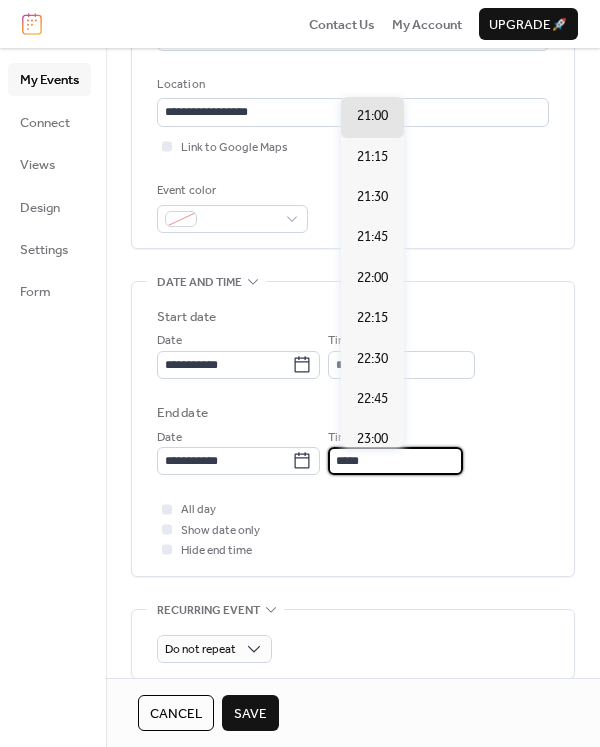click on "*****" at bounding box center [395, 461] 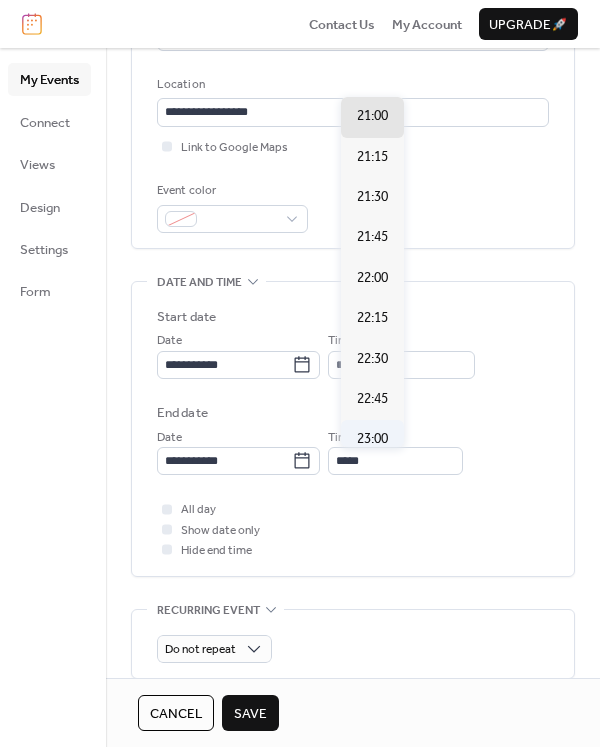 type on "*****" 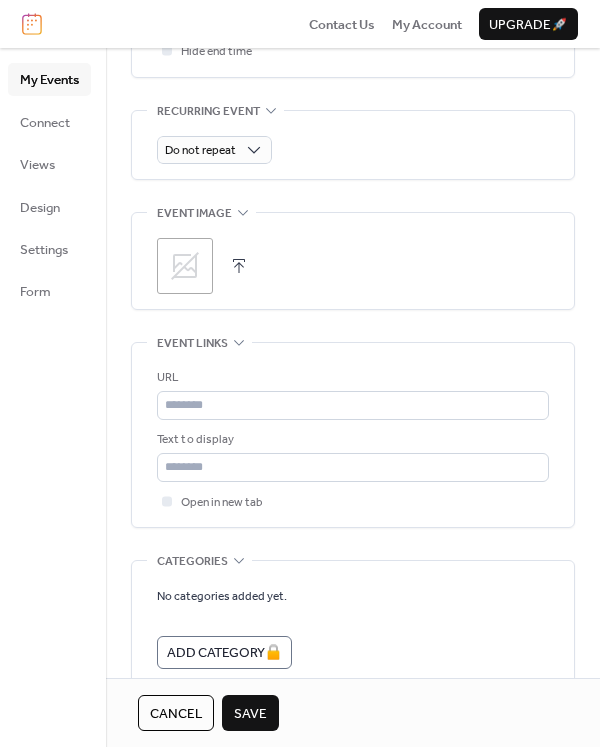 scroll, scrollTop: 900, scrollLeft: 0, axis: vertical 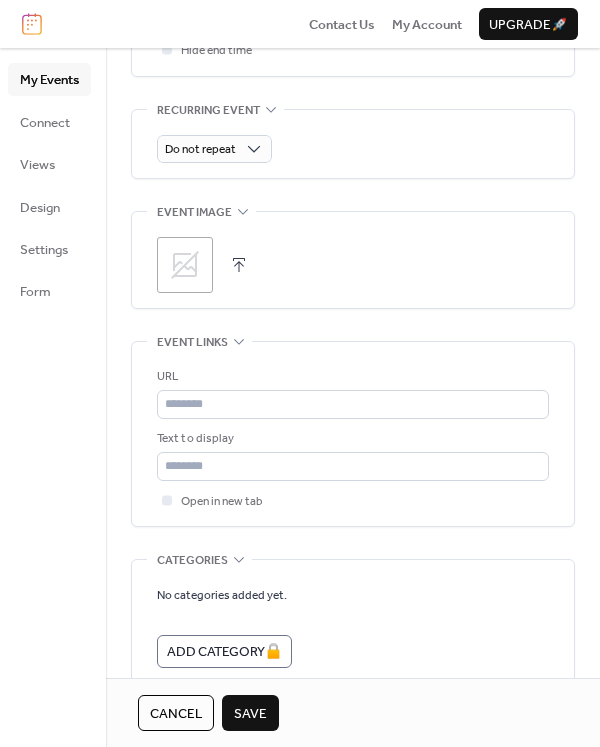 click 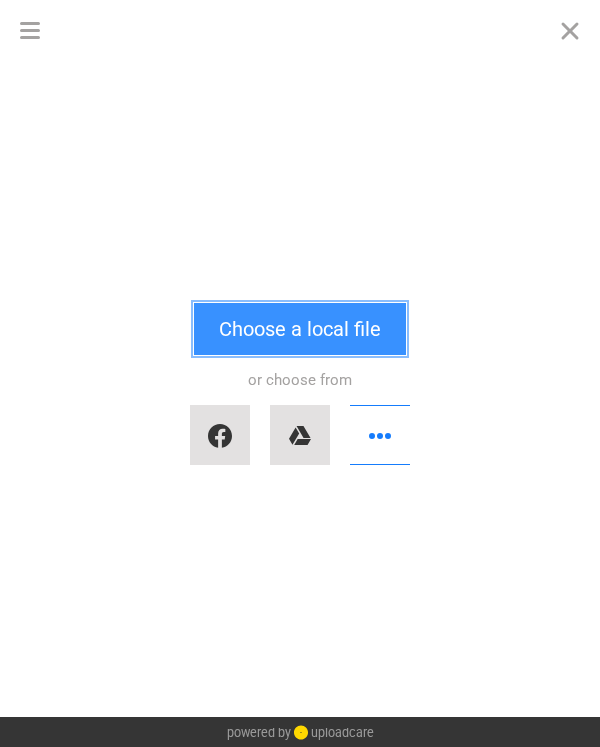 click on "Choose a local file" at bounding box center (300, 329) 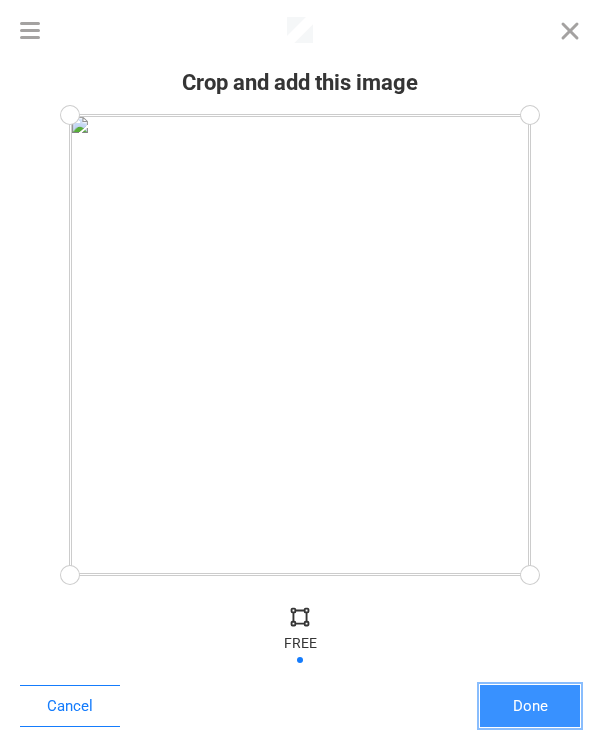 click on "Done" at bounding box center [530, 706] 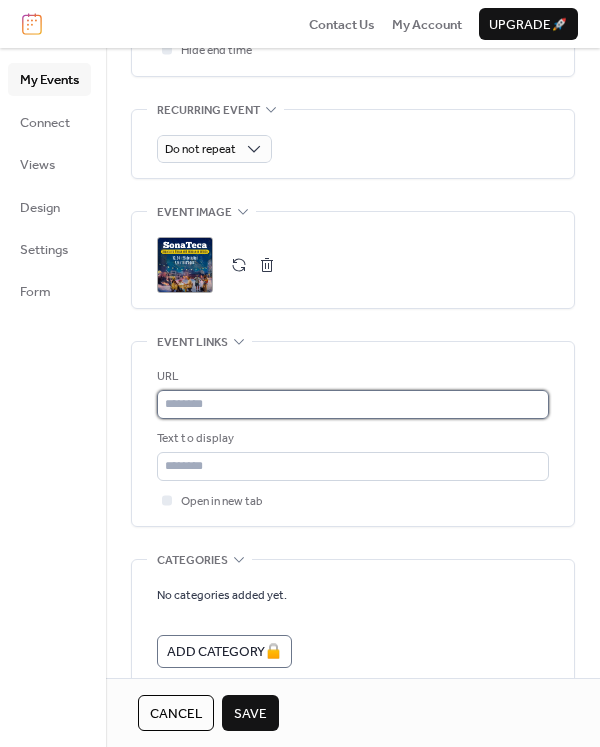 click at bounding box center [353, 404] 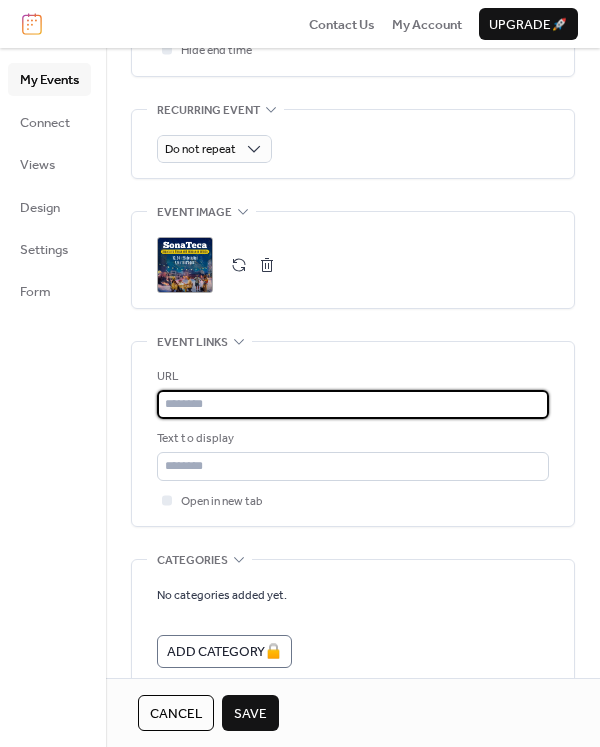 paste on "**********" 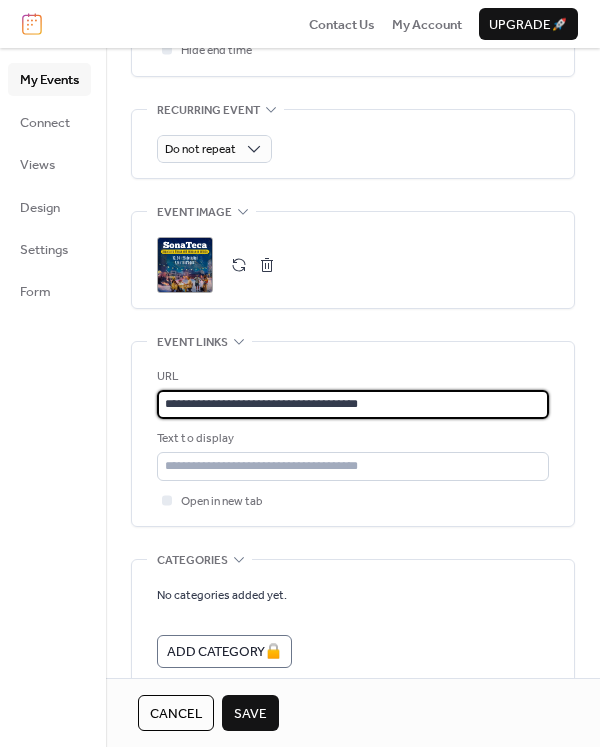 type on "**********" 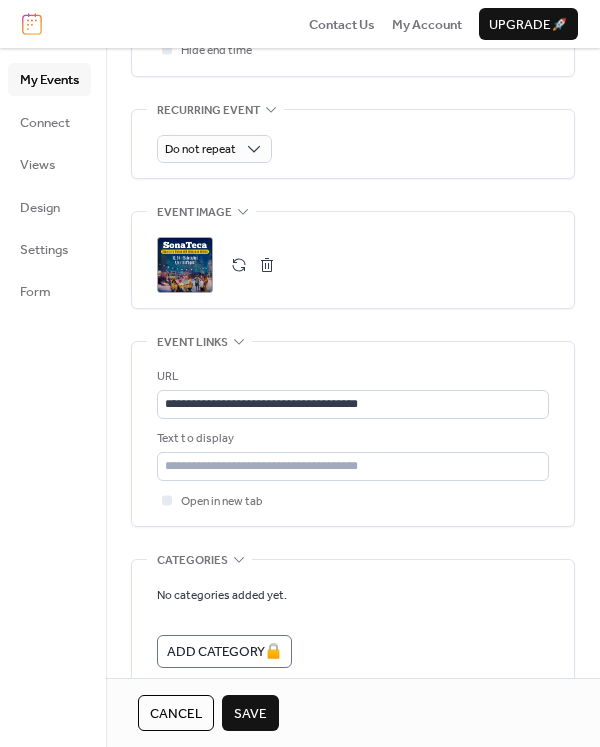 scroll, scrollTop: 1000, scrollLeft: 0, axis: vertical 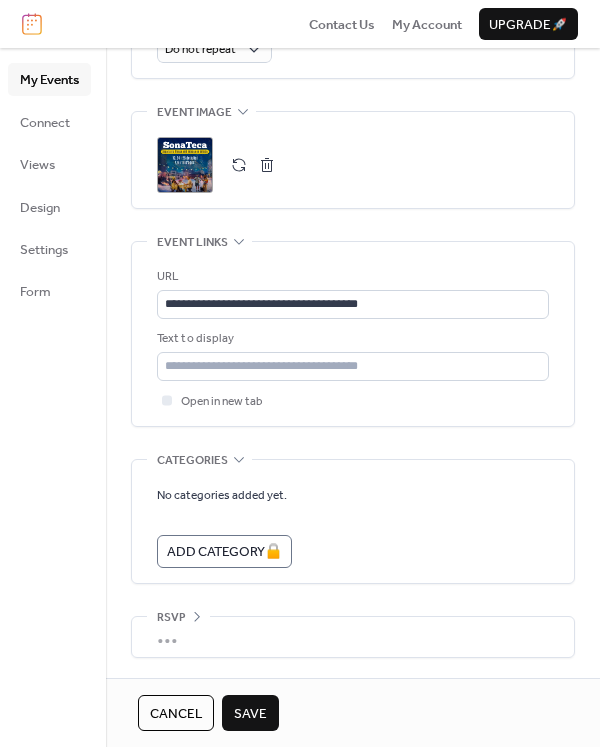 click on "Save" at bounding box center (250, 714) 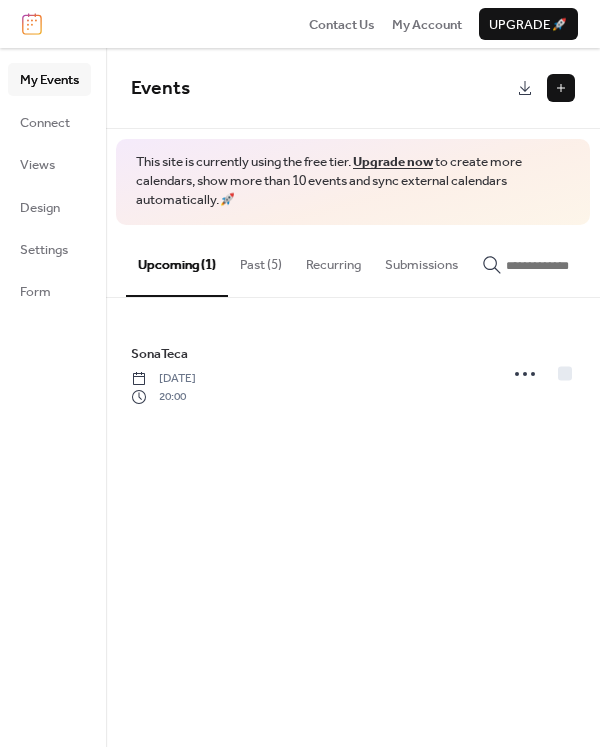 click at bounding box center [561, 88] 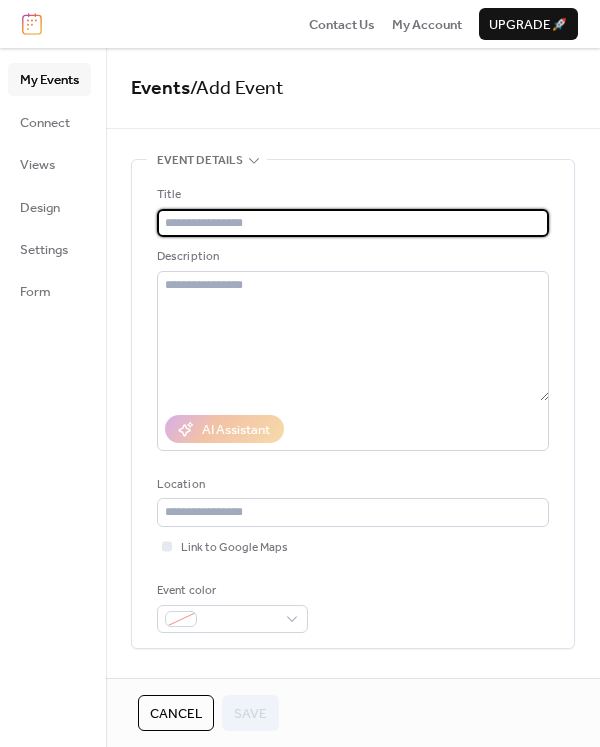click at bounding box center [353, 223] 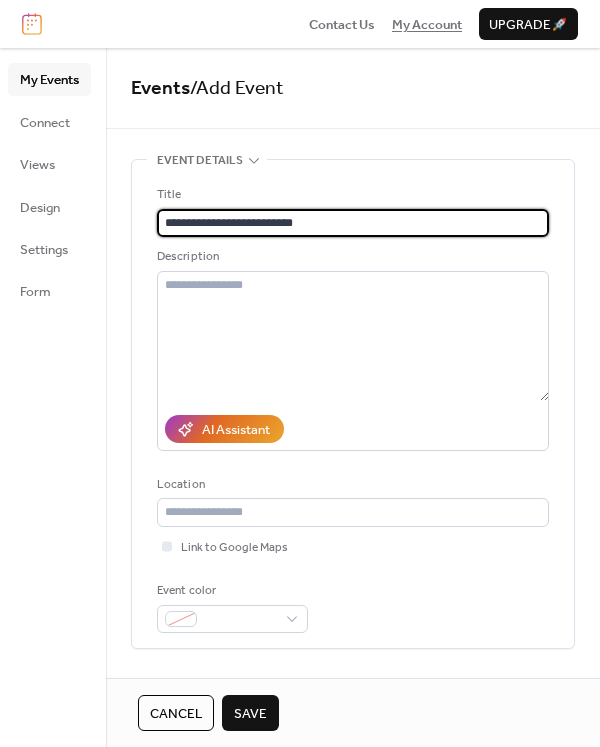 type on "**********" 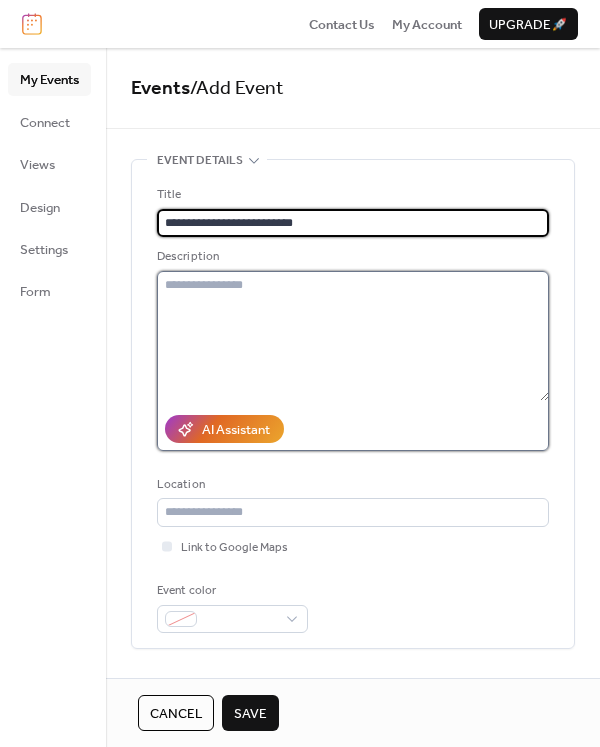 click at bounding box center [353, 336] 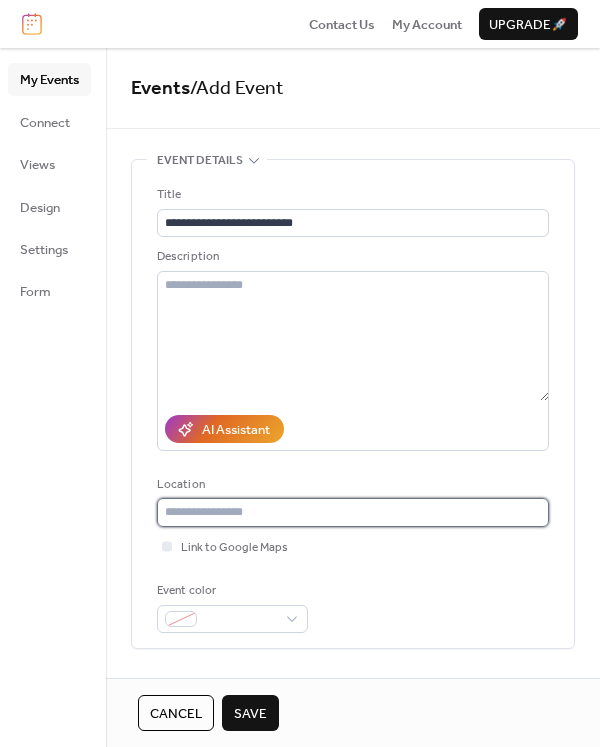 click at bounding box center [353, 512] 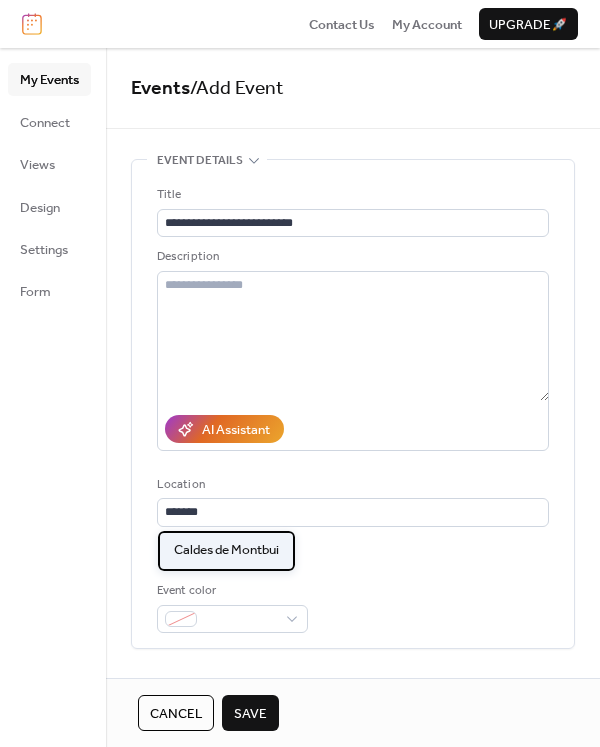 click on "Caldes de Montbui" at bounding box center (226, 550) 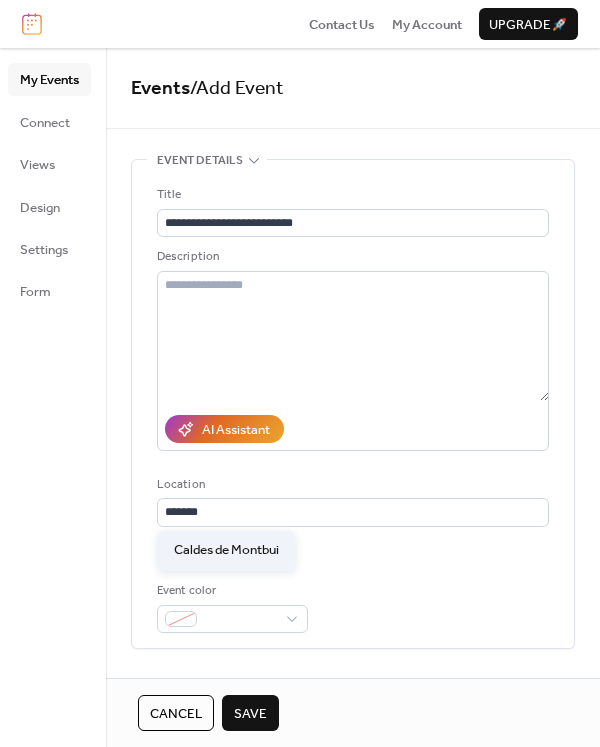 type on "**********" 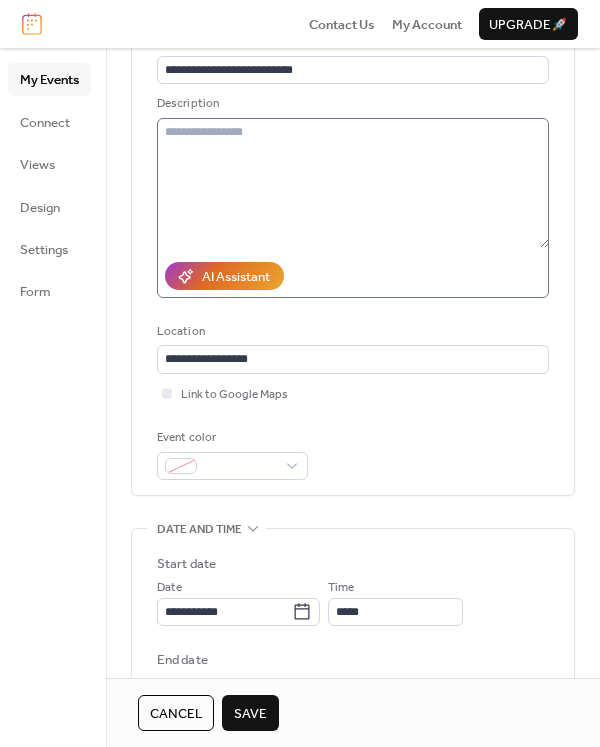scroll, scrollTop: 300, scrollLeft: 0, axis: vertical 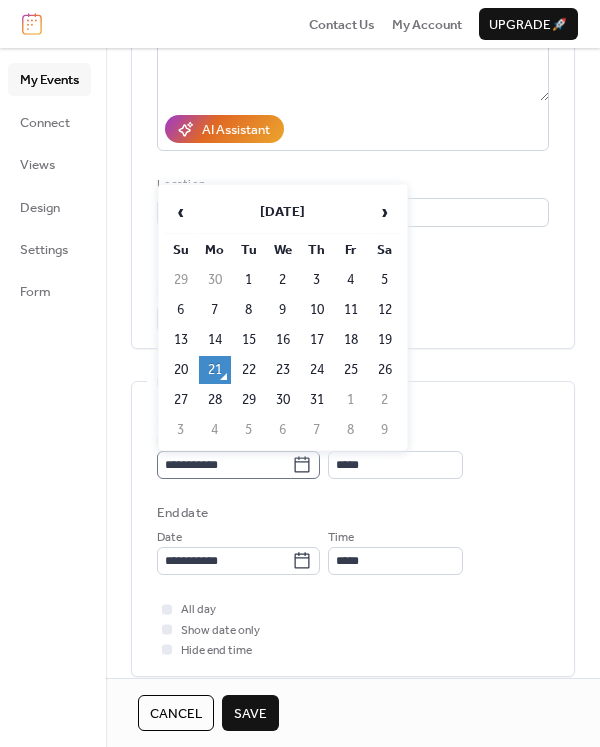 click 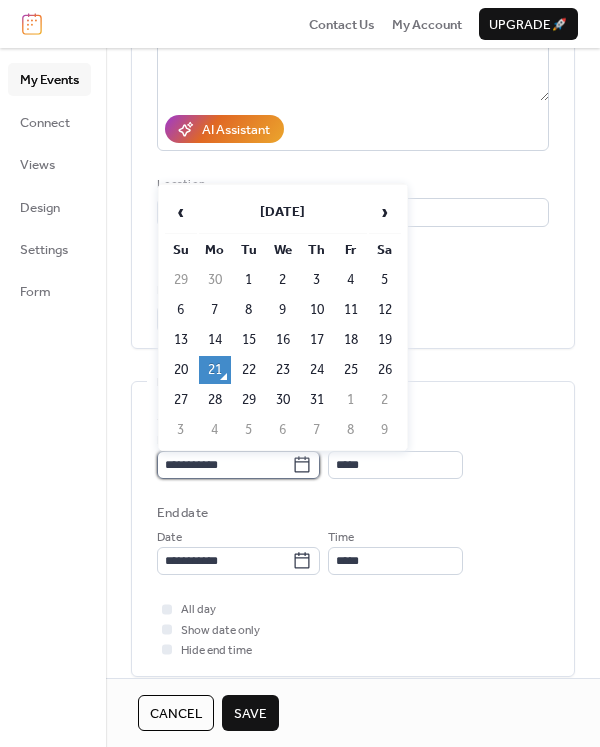 click on "**********" at bounding box center [224, 465] 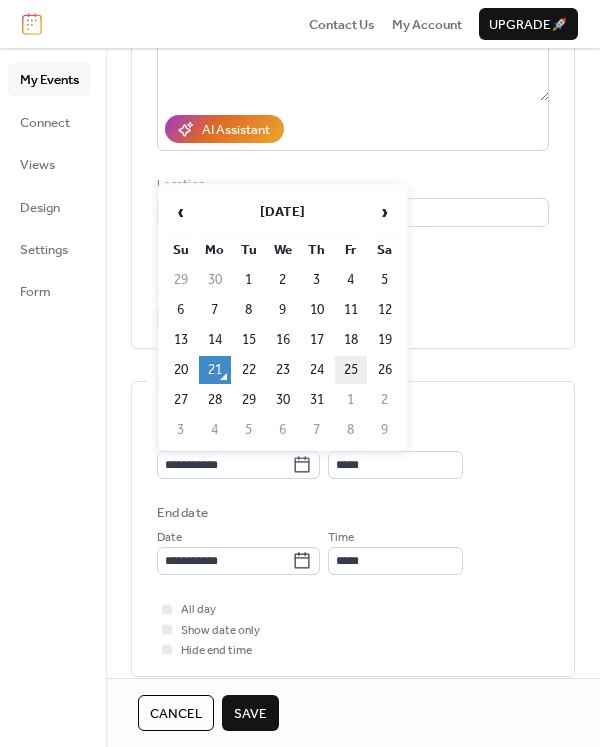 click on "25" at bounding box center (351, 370) 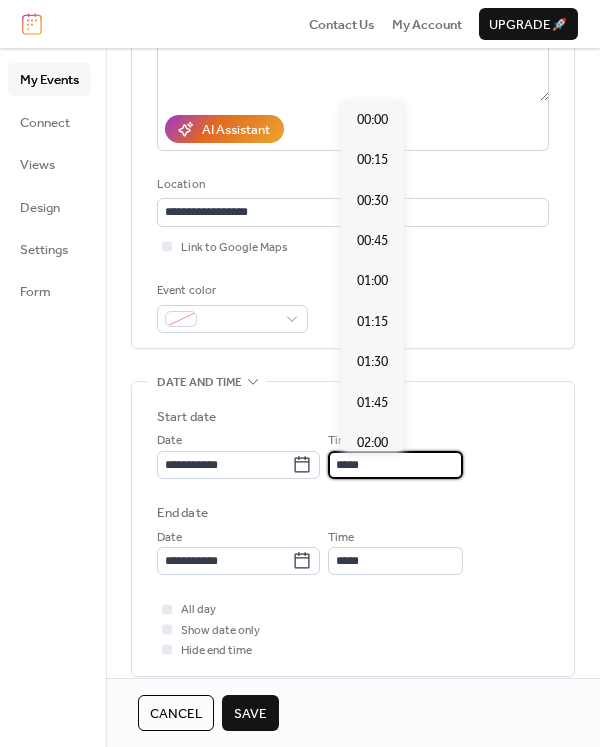 click on "*****" at bounding box center [395, 465] 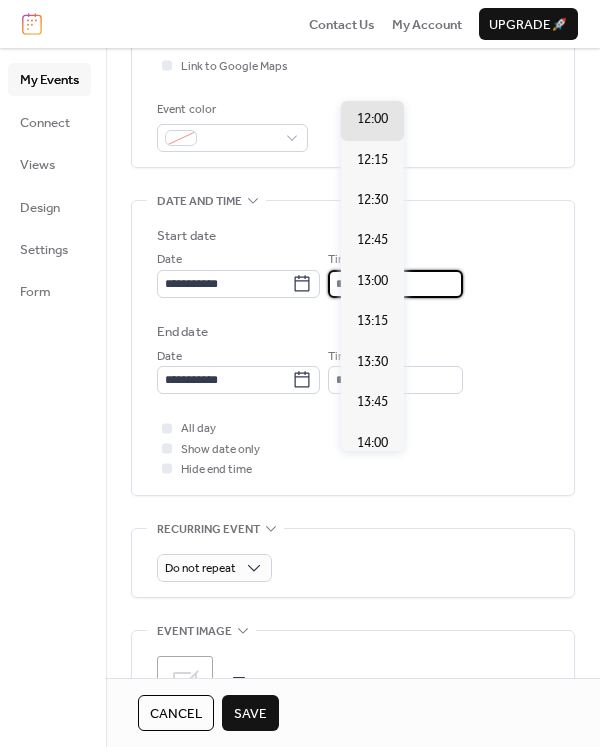 scroll, scrollTop: 600, scrollLeft: 0, axis: vertical 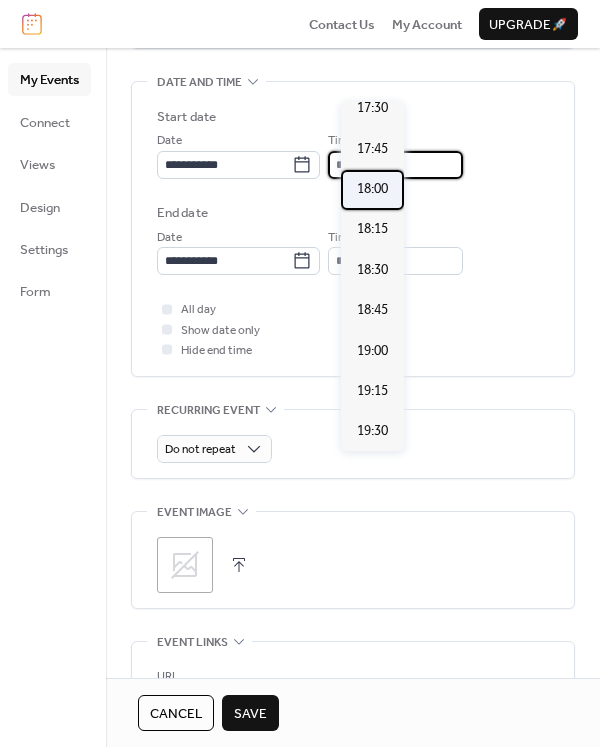 click on "18:00" at bounding box center (372, 189) 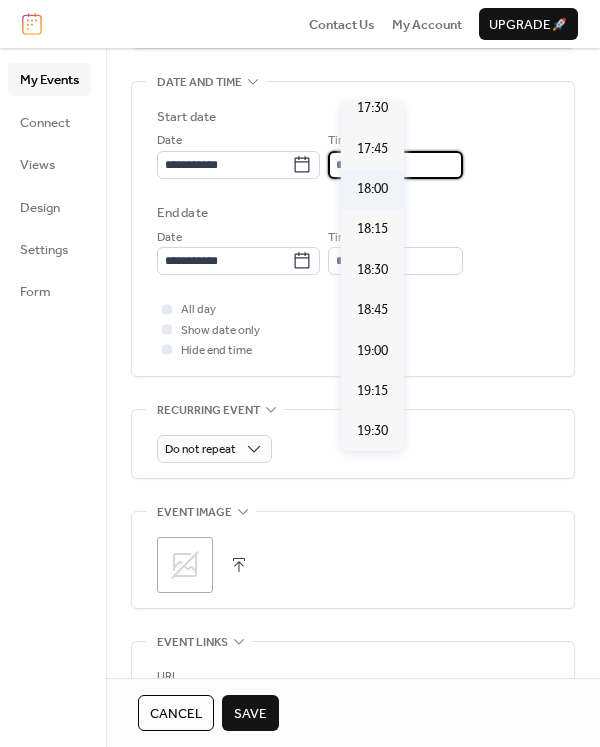 type on "*****" 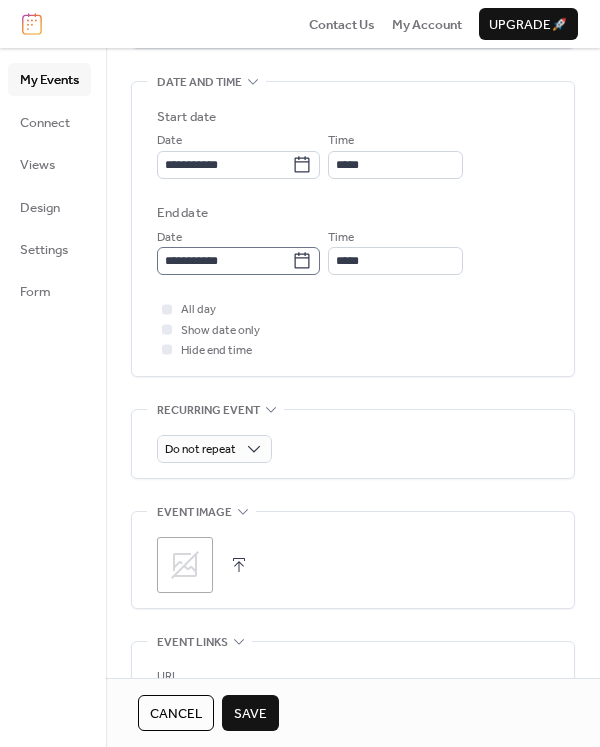 click 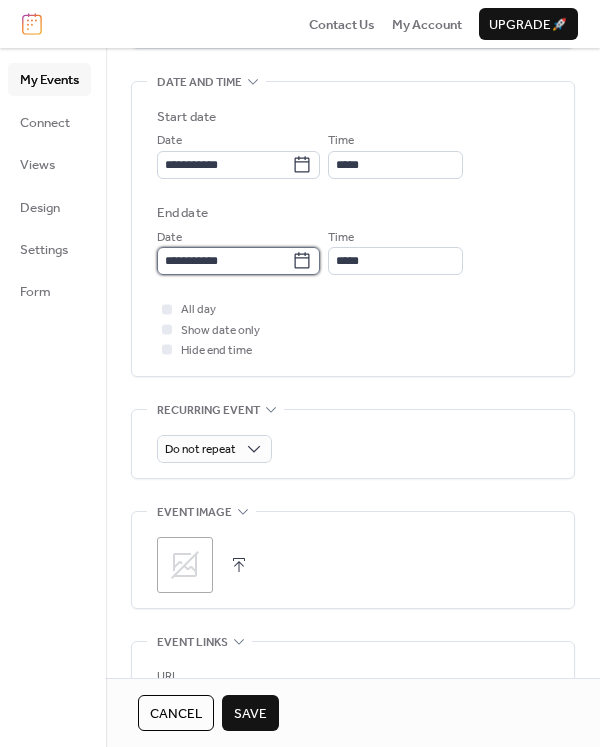 click on "**********" at bounding box center [224, 261] 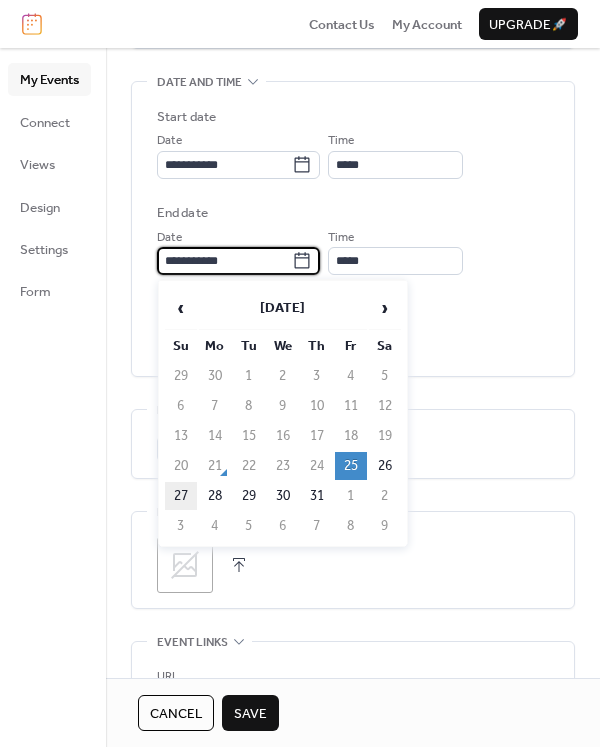 click on "27" at bounding box center [181, 496] 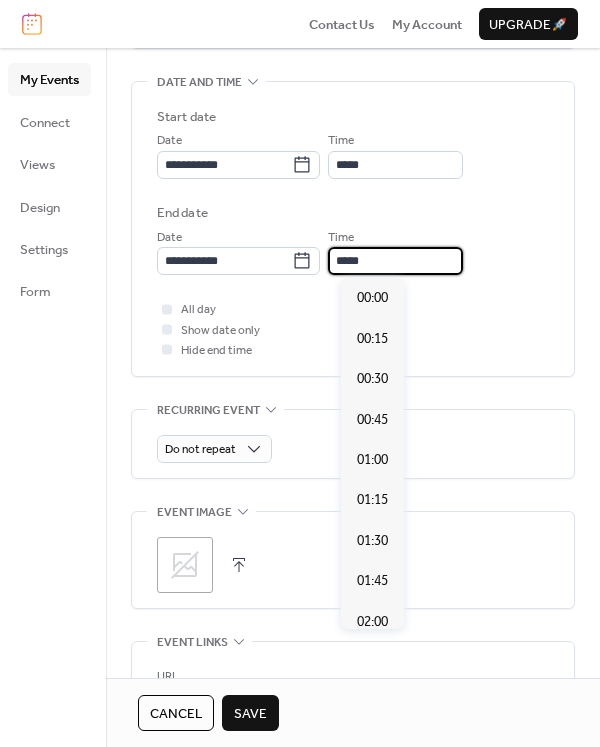 click on "*****" at bounding box center (395, 261) 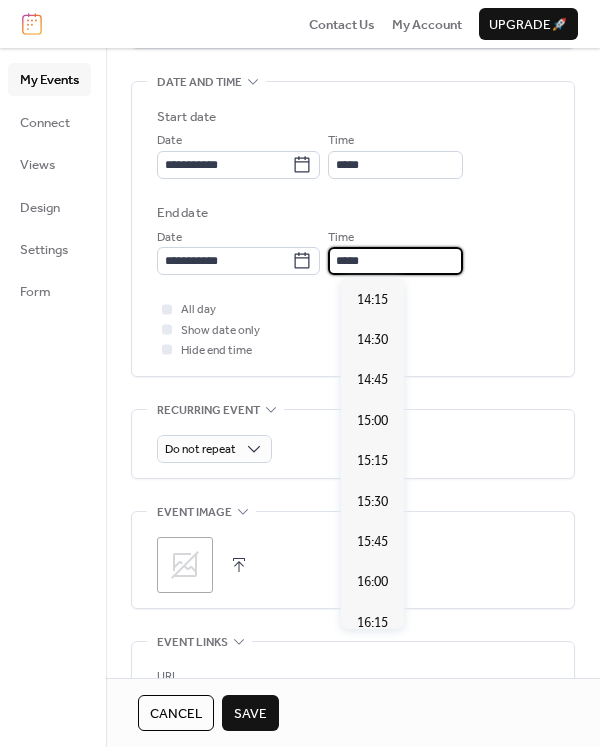 scroll, scrollTop: 2271, scrollLeft: 0, axis: vertical 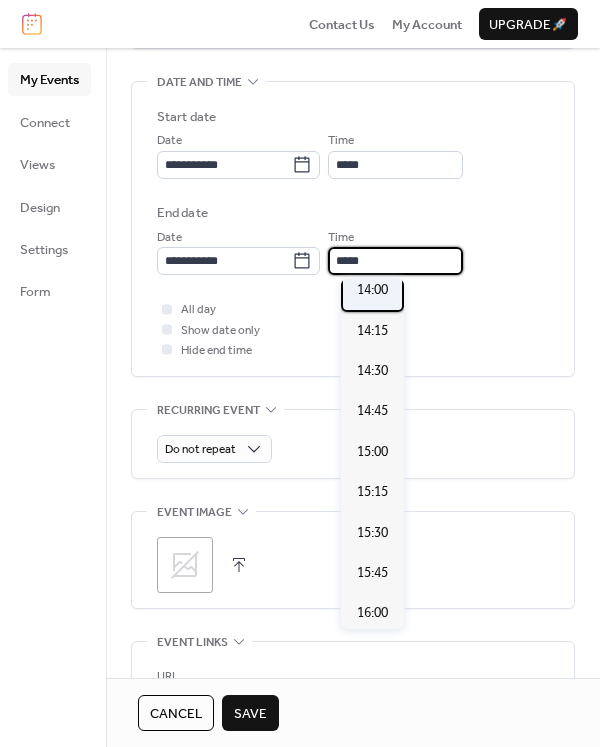 click on "14:00" at bounding box center [372, 290] 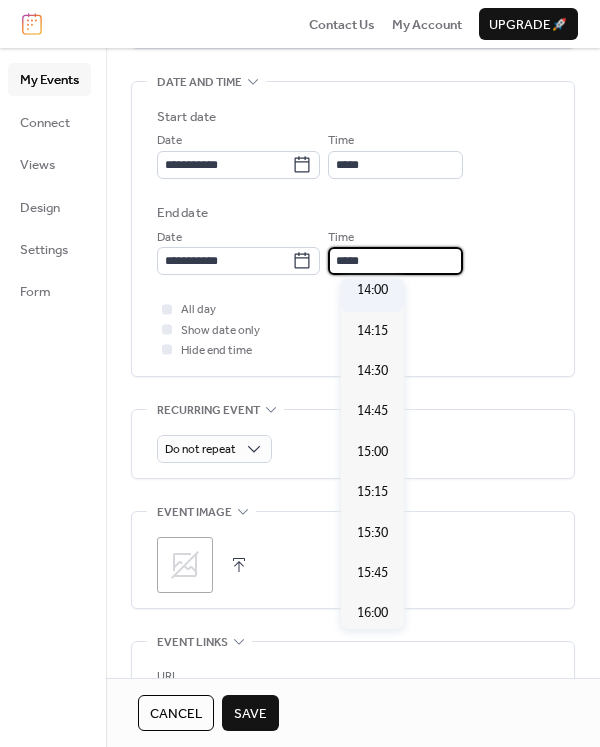 type on "*****" 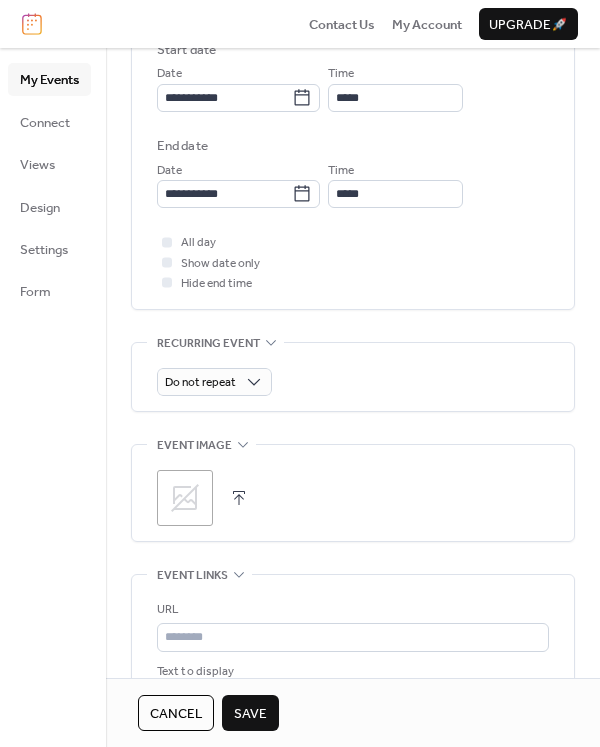 scroll, scrollTop: 700, scrollLeft: 0, axis: vertical 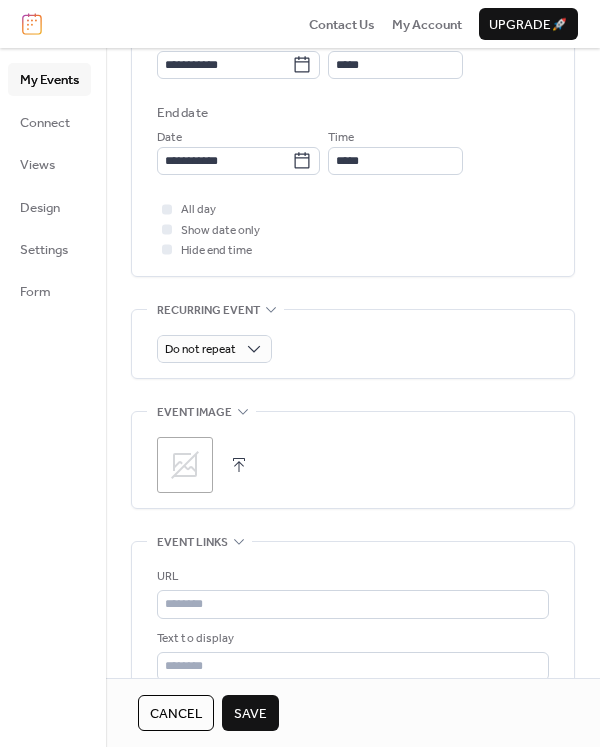 click 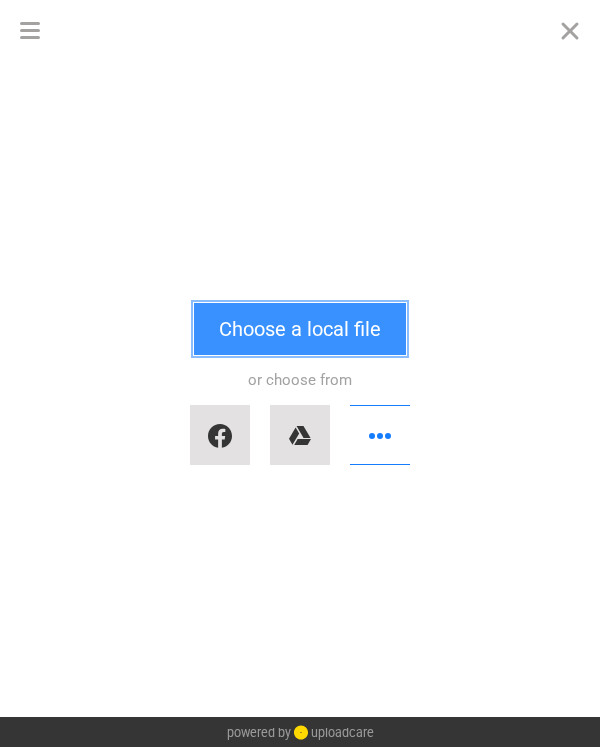 click on "Choose a local file" at bounding box center [300, 329] 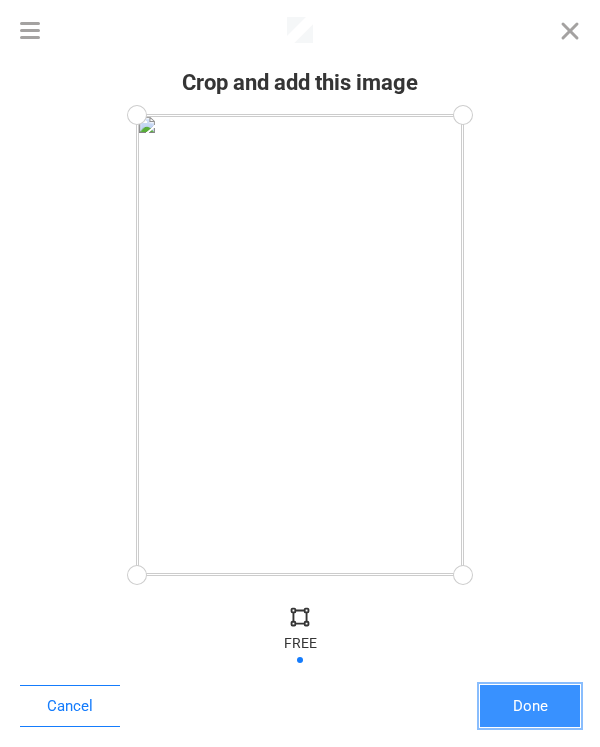 click on "Done" at bounding box center (530, 706) 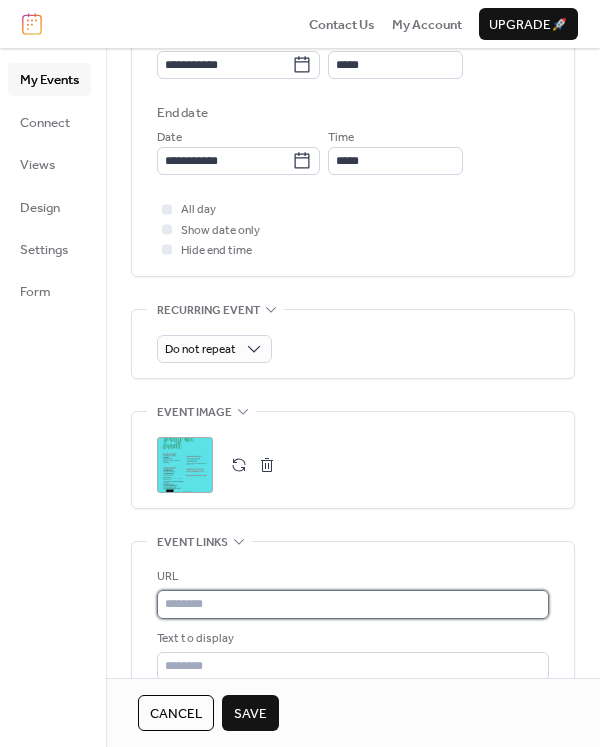 click at bounding box center [353, 604] 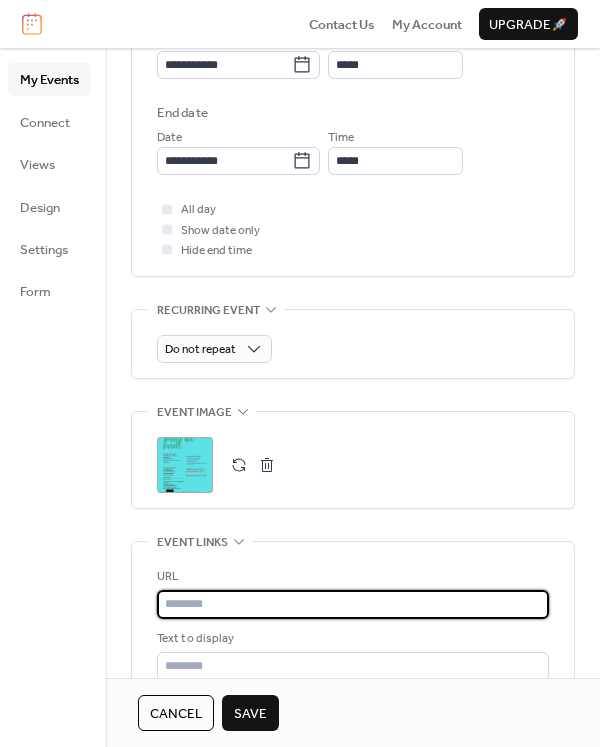 paste on "**********" 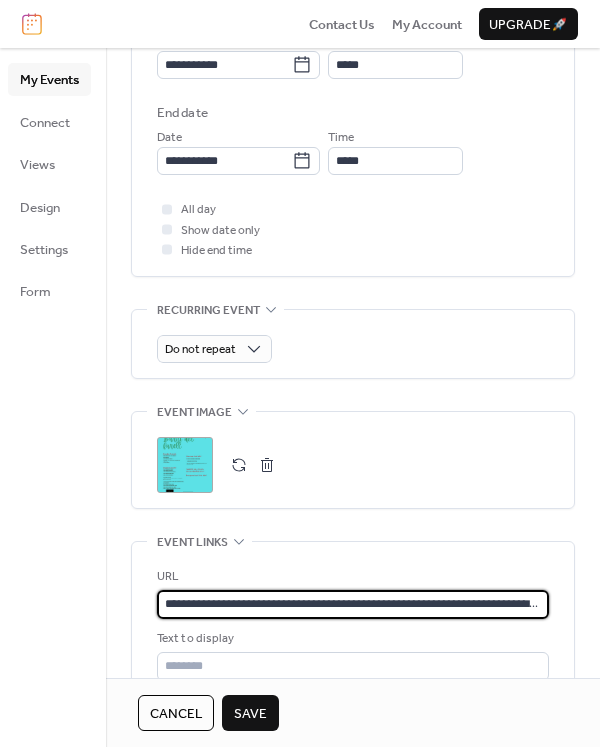 scroll, scrollTop: 0, scrollLeft: 57, axis: horizontal 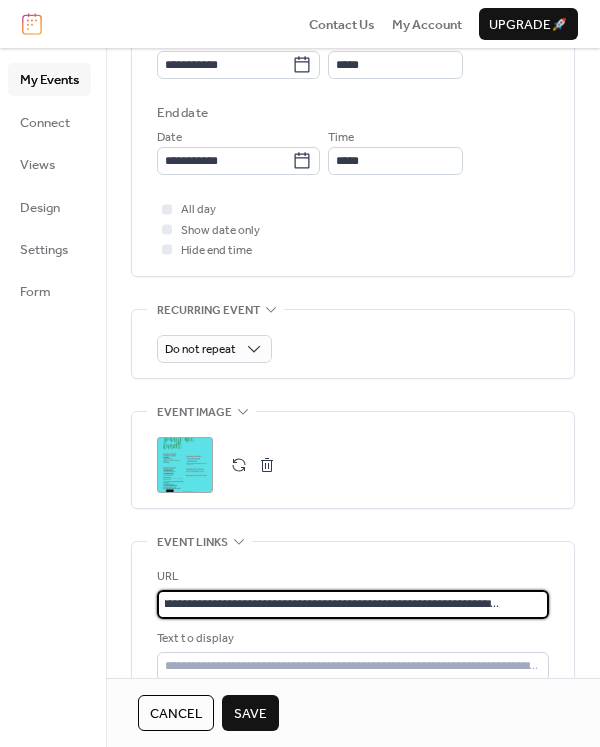 type on "**********" 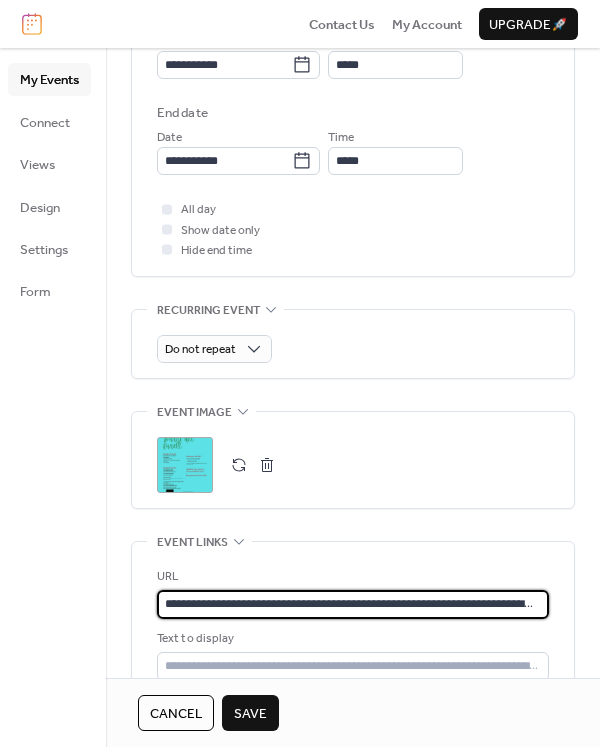 click on "Save" at bounding box center (250, 714) 